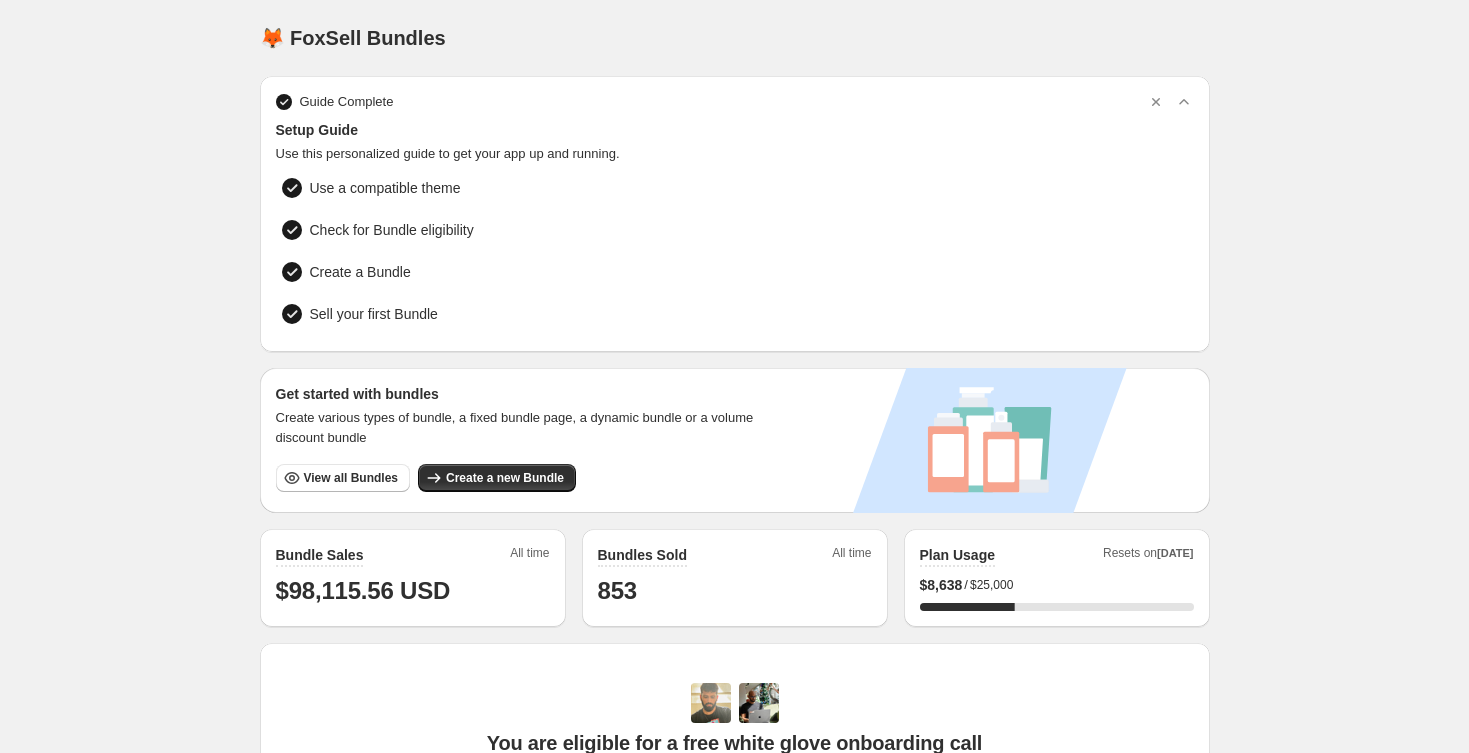 scroll, scrollTop: 509, scrollLeft: 0, axis: vertical 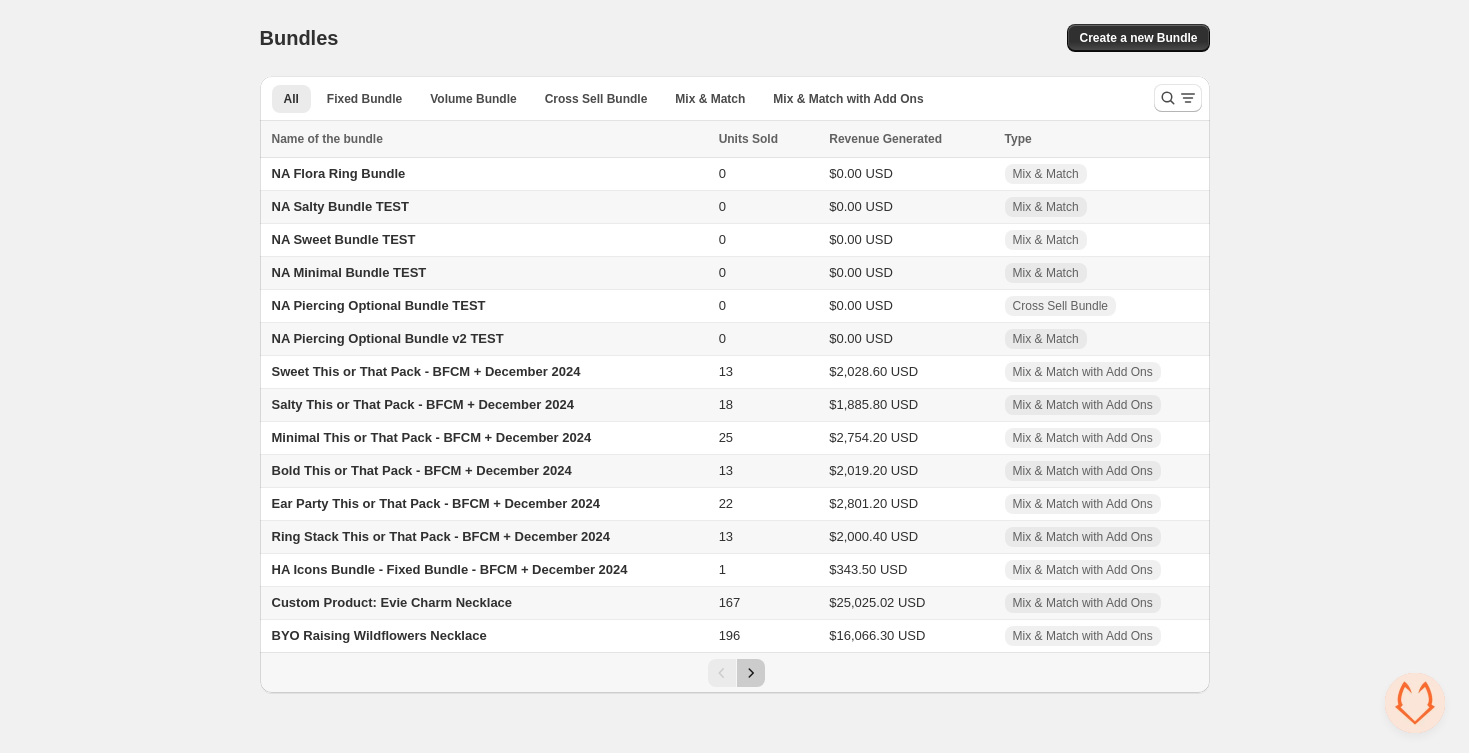 click 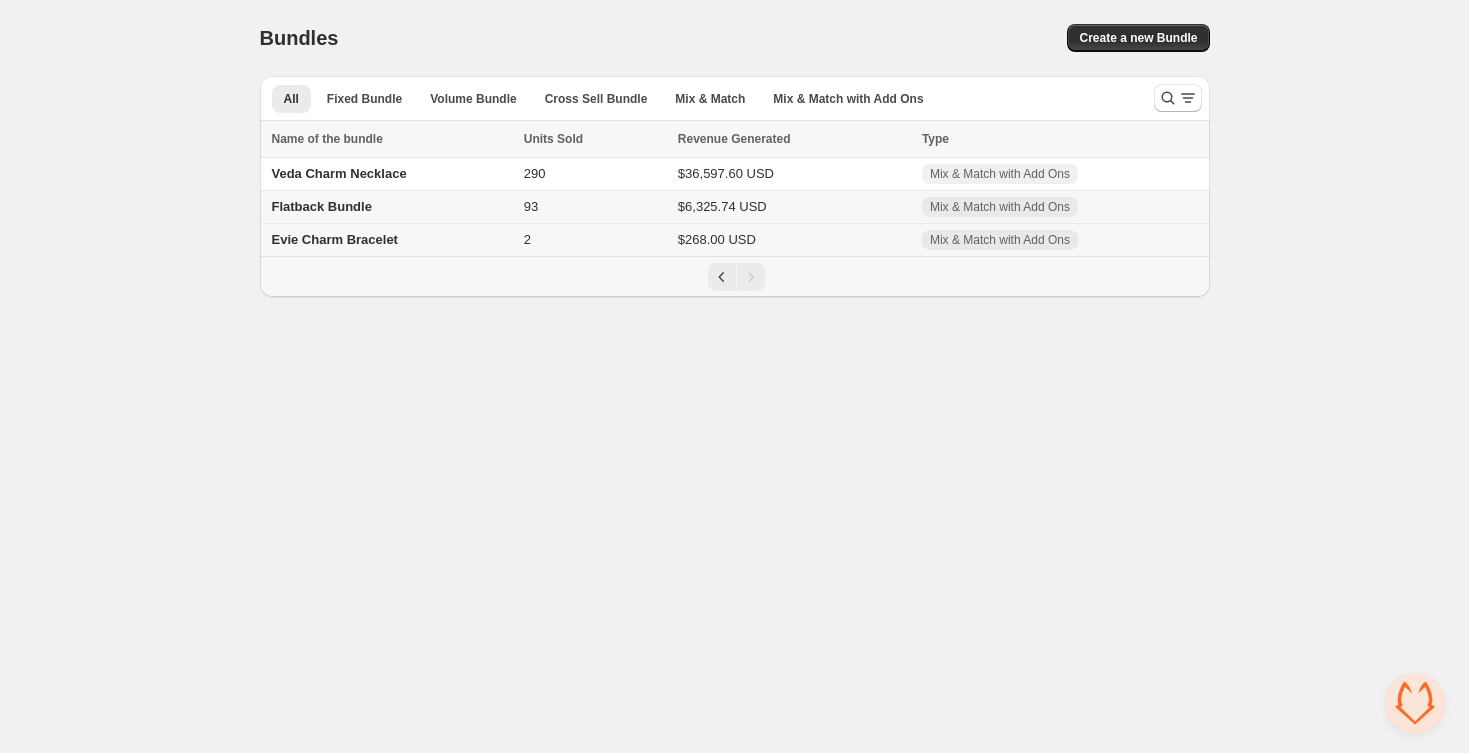 click on "Evie Charm Bracelet" at bounding box center (389, 240) 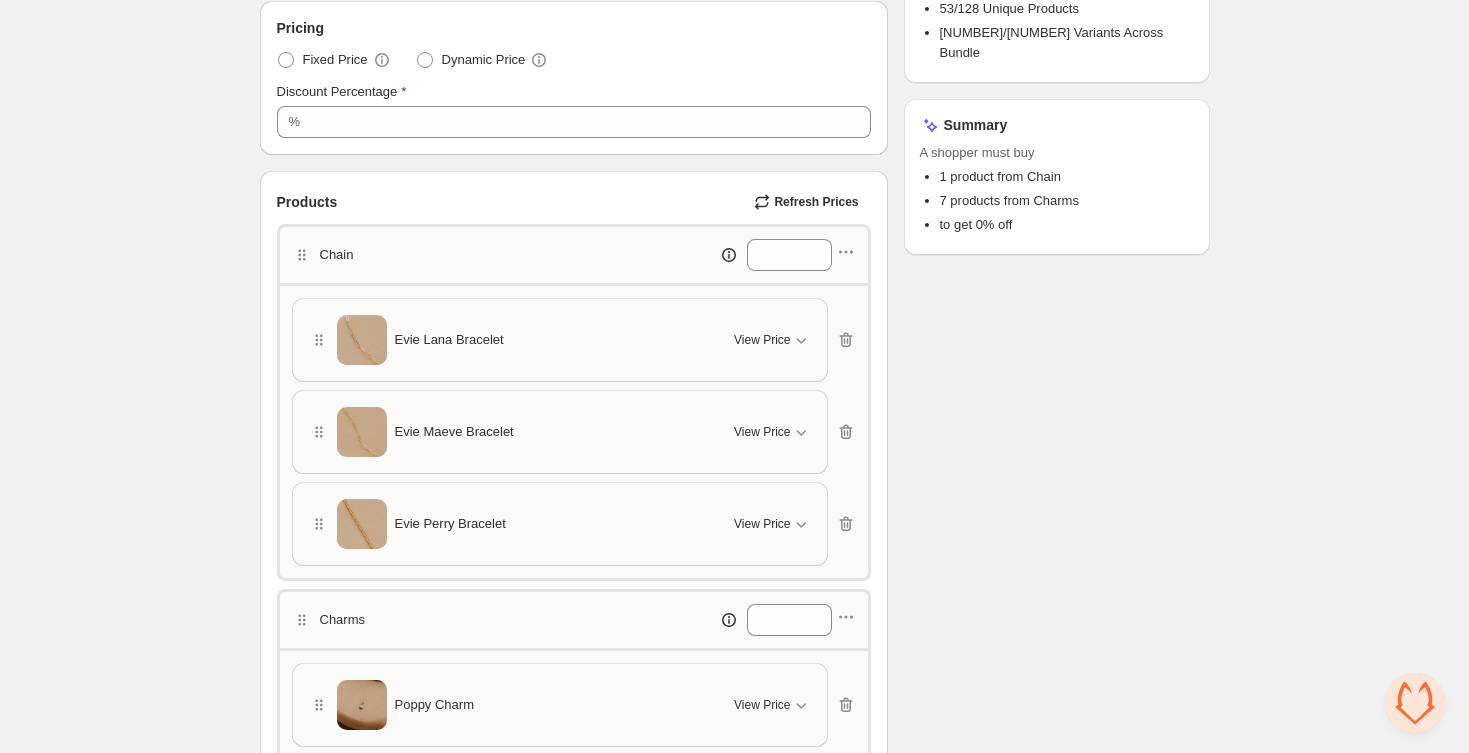 scroll, scrollTop: 346, scrollLeft: 0, axis: vertical 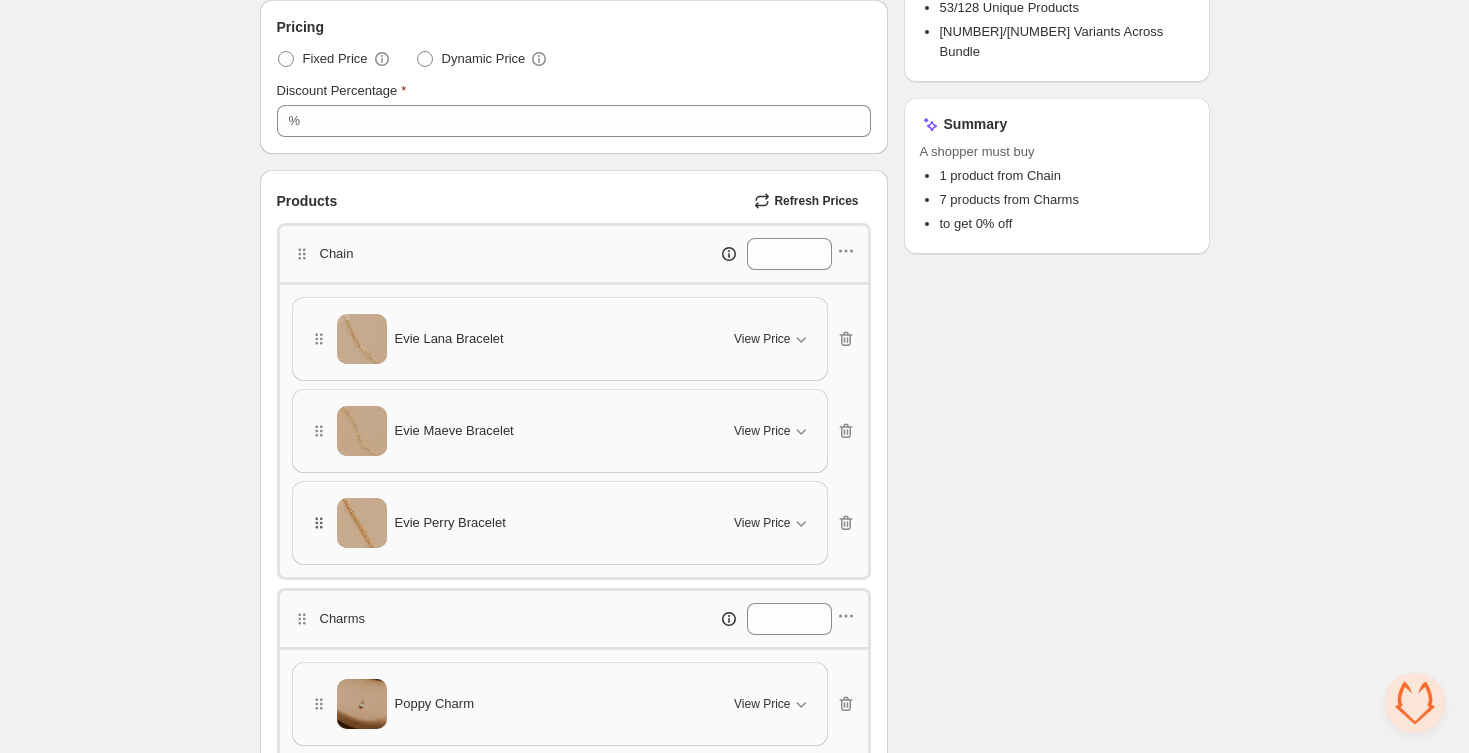 type 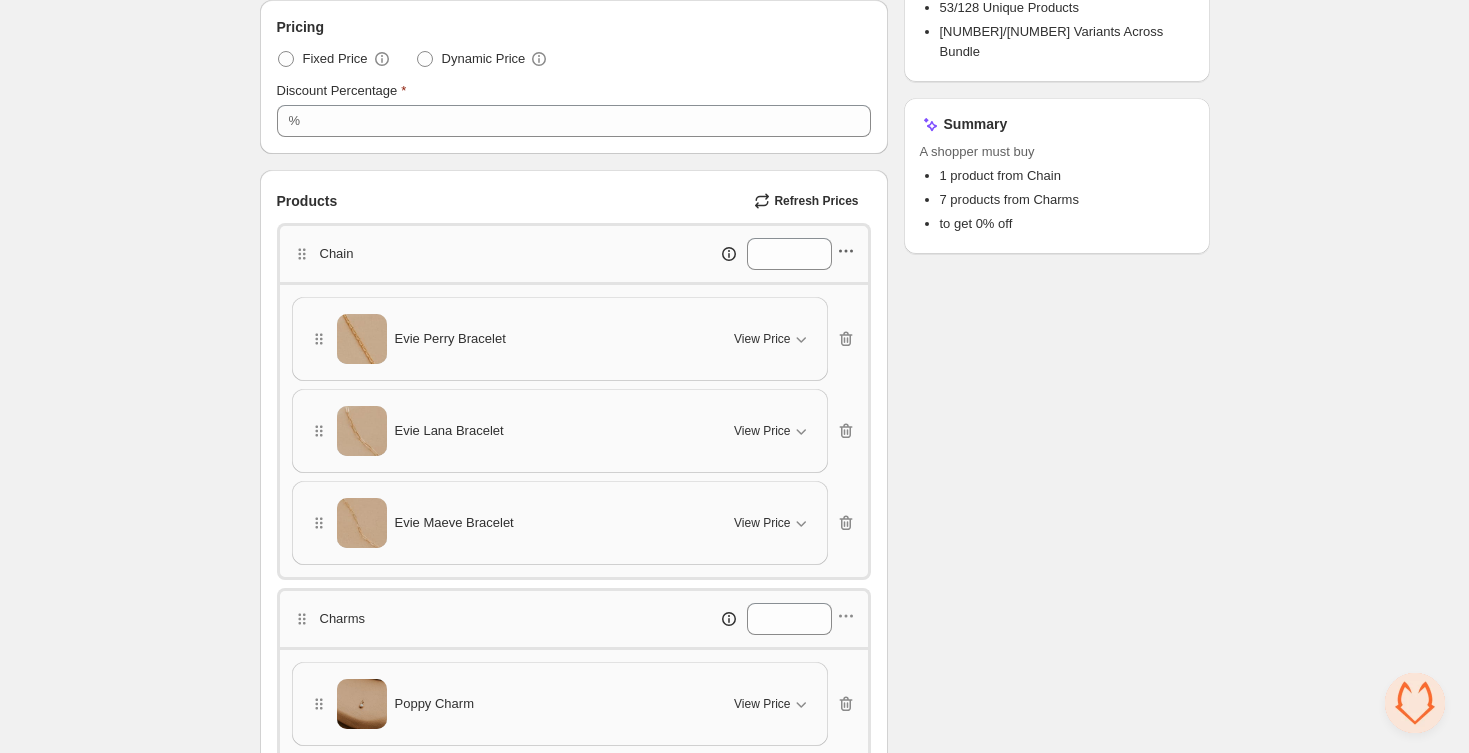 click 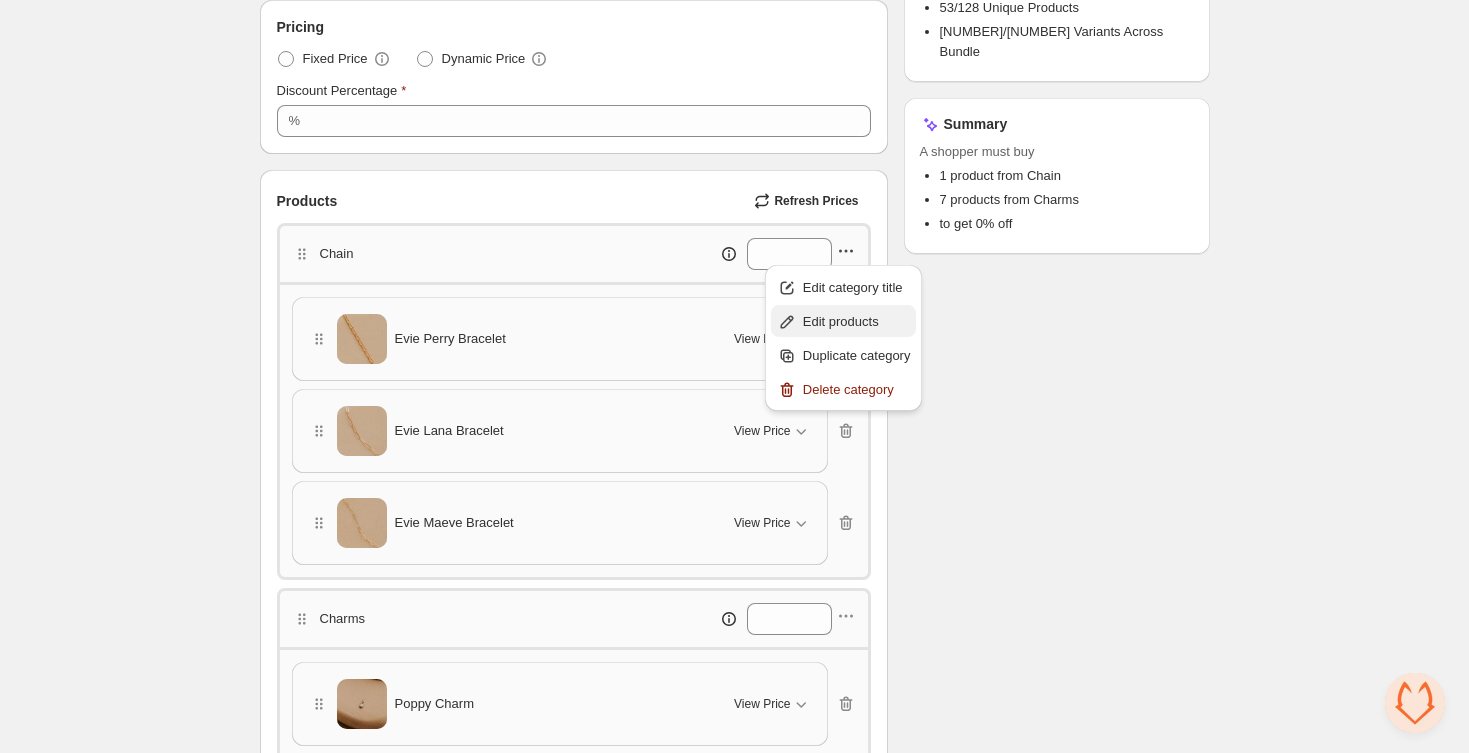 click on "Edit products" at bounding box center (857, 322) 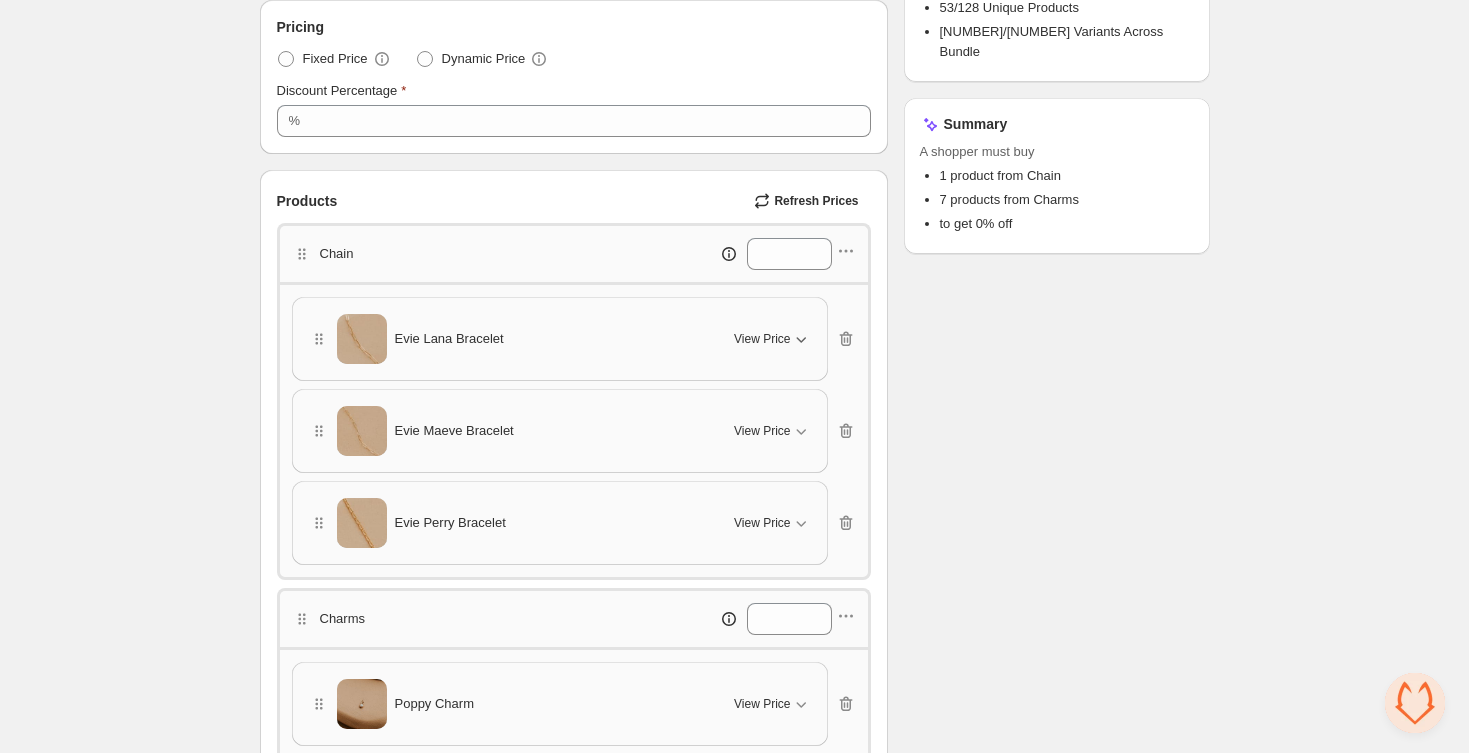 click 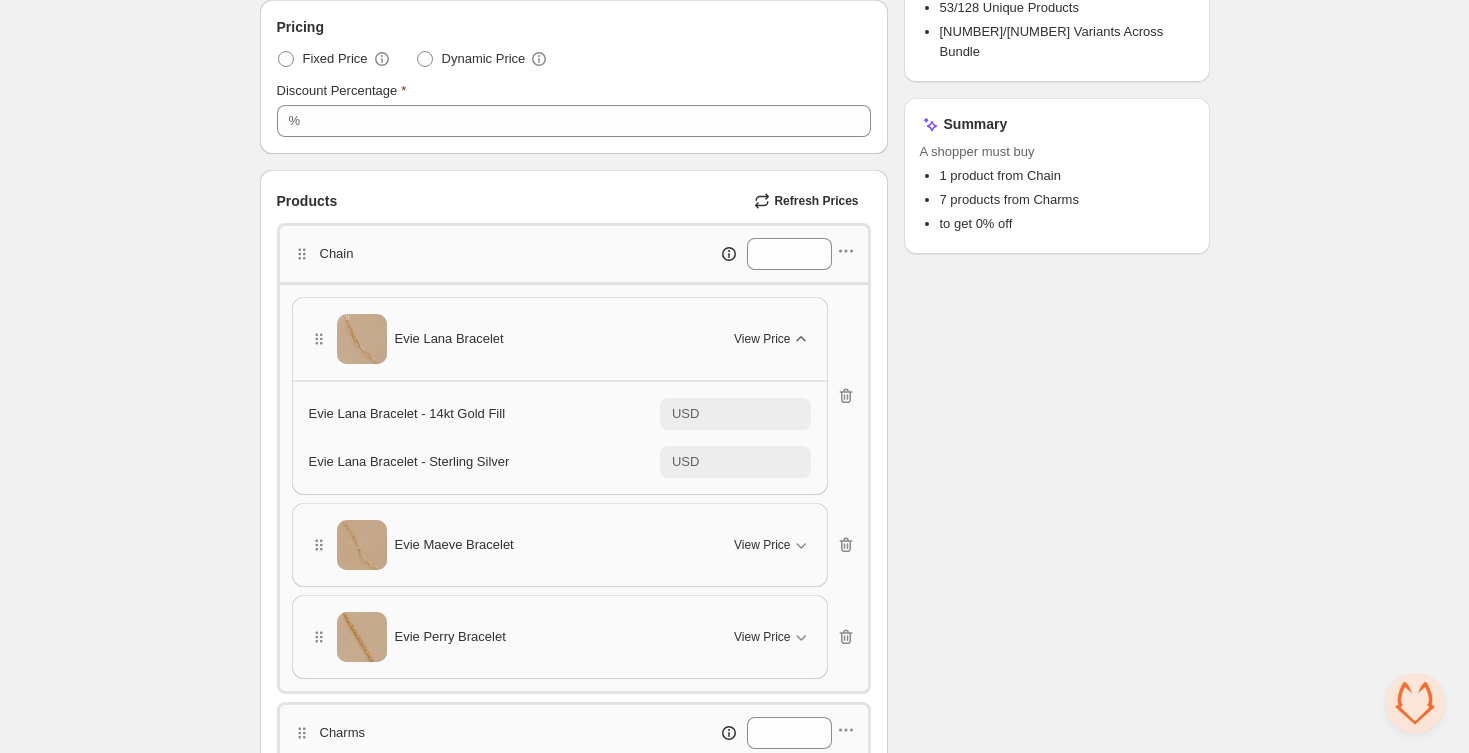 click 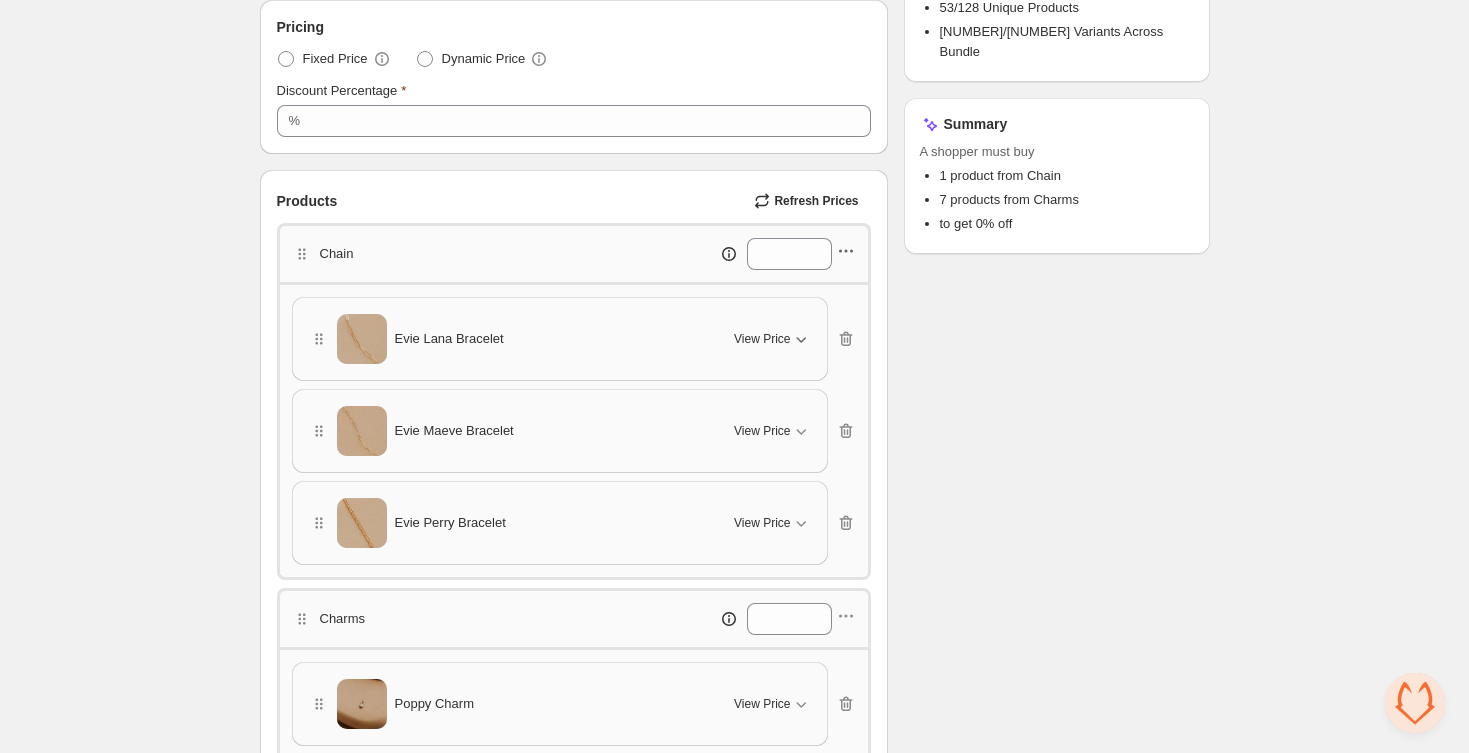 click 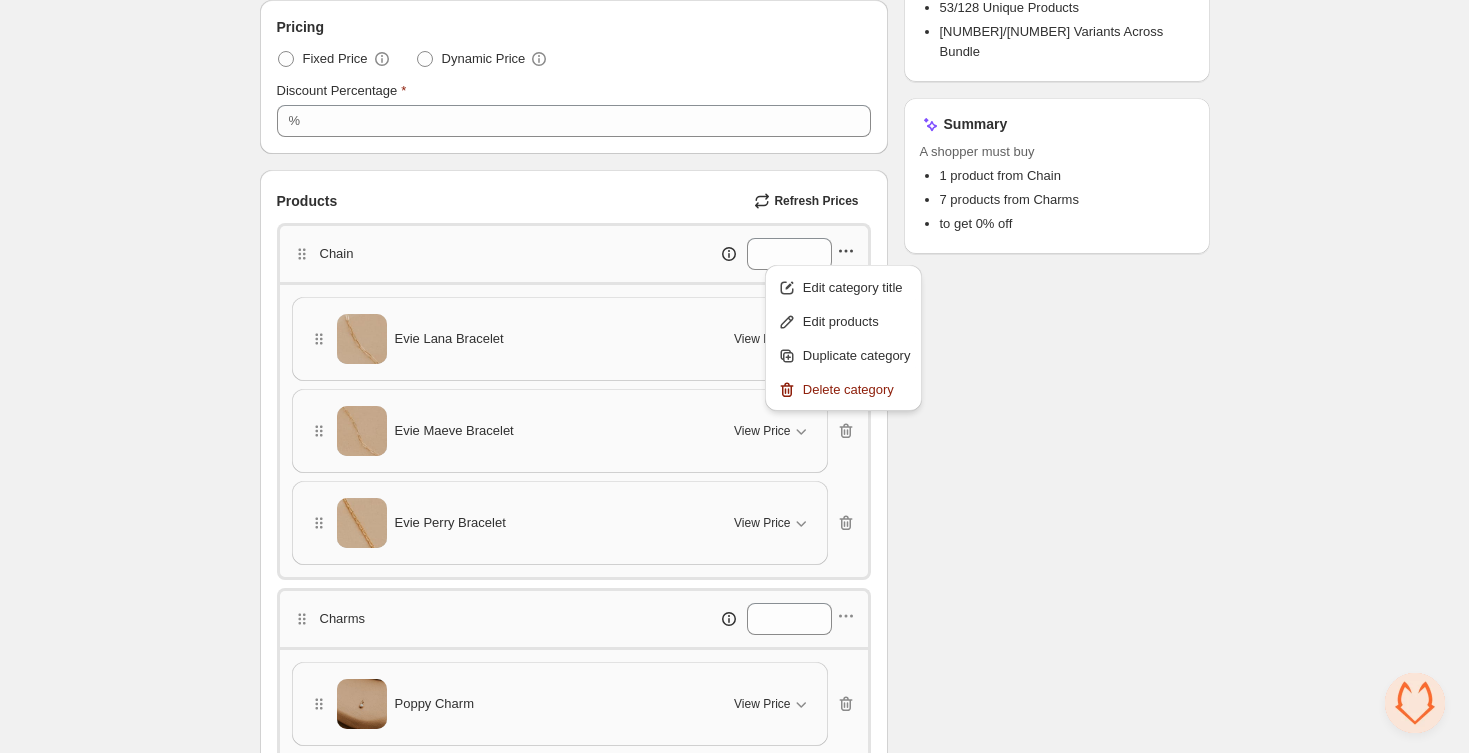 click on "Refresh Prices" at bounding box center [816, 201] 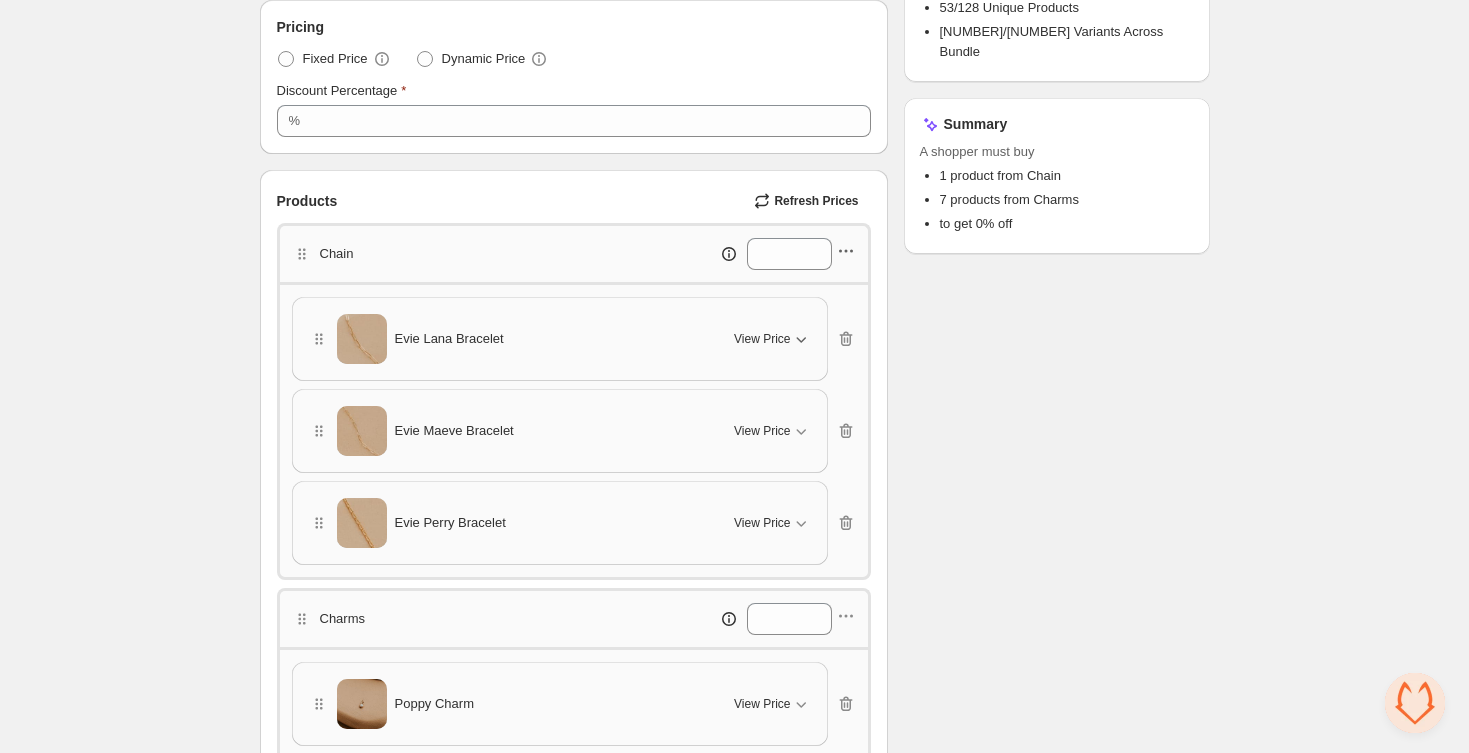 click 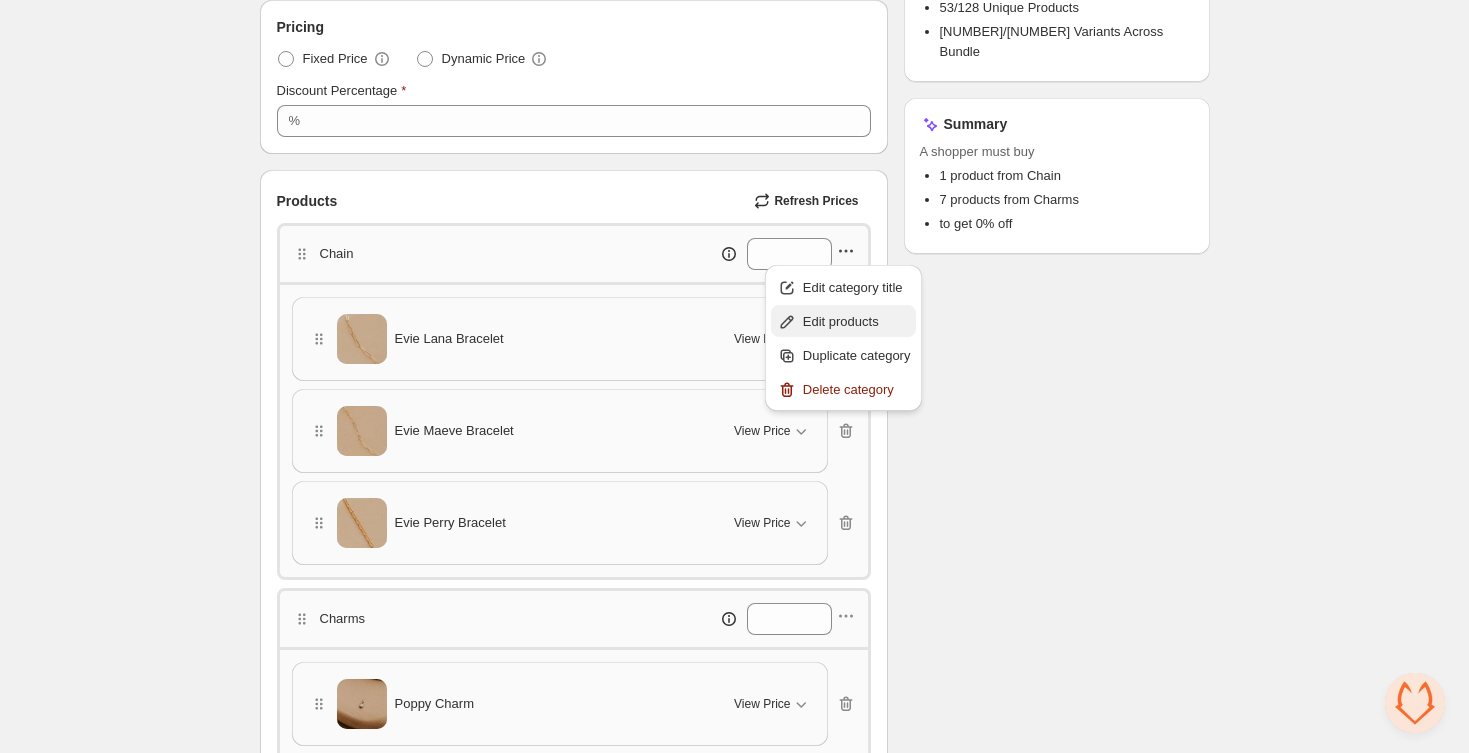 click on "Edit products" at bounding box center [857, 322] 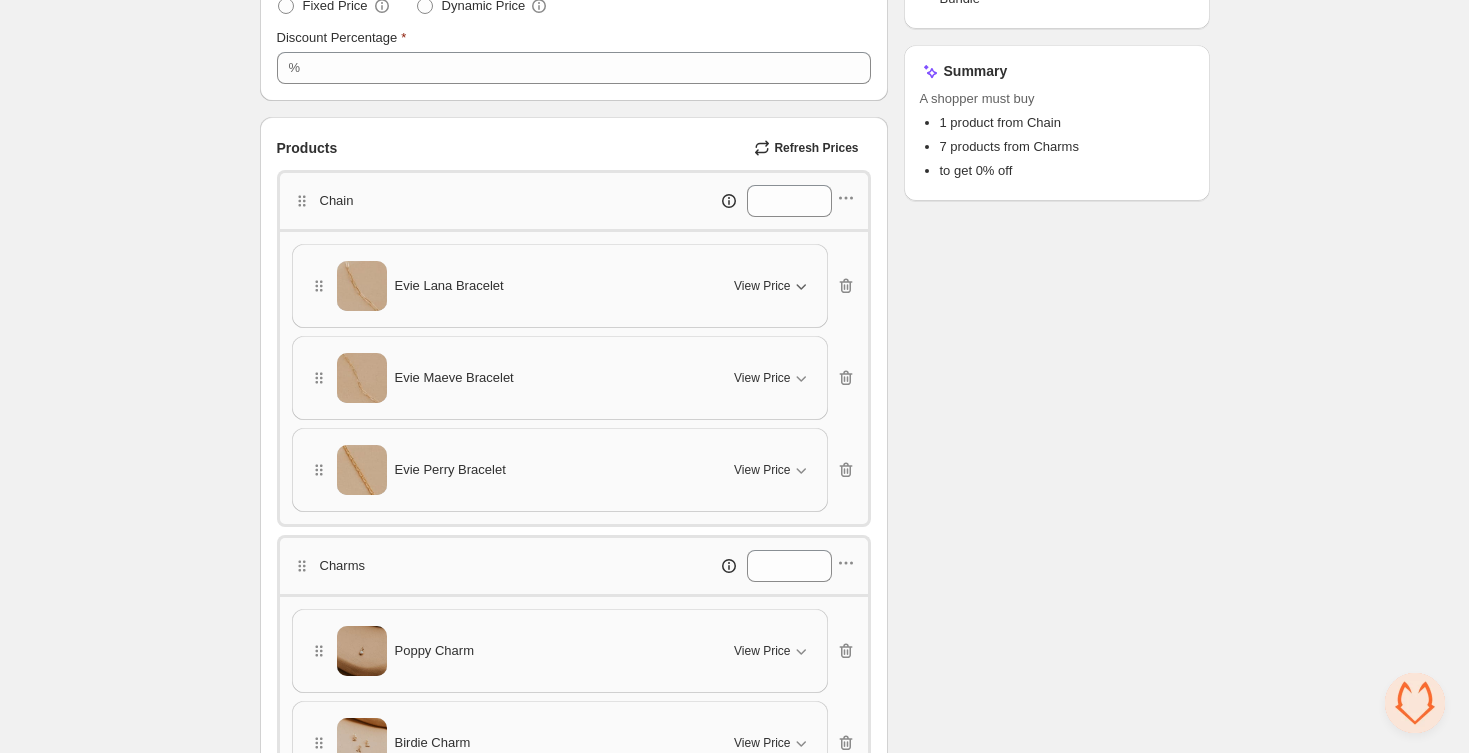 scroll, scrollTop: 425, scrollLeft: 0, axis: vertical 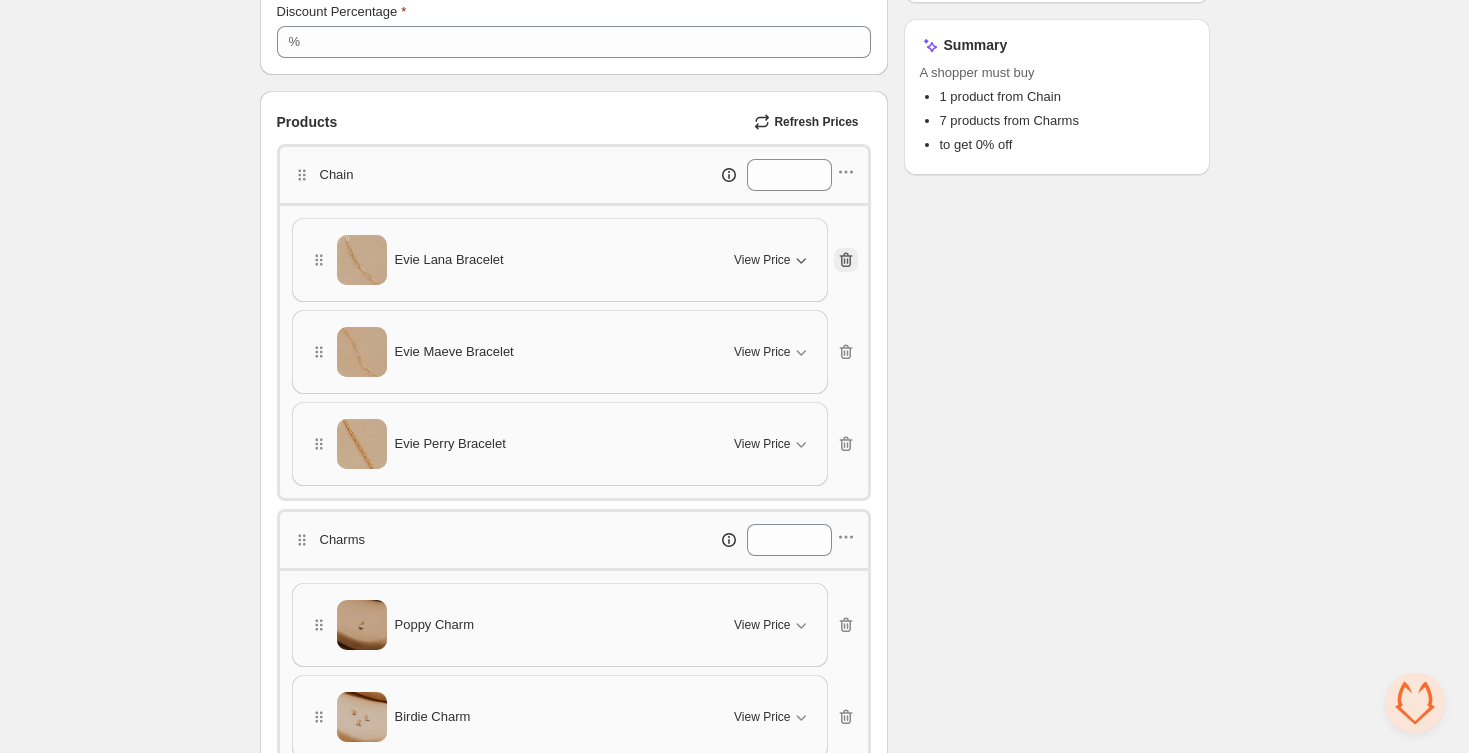 click 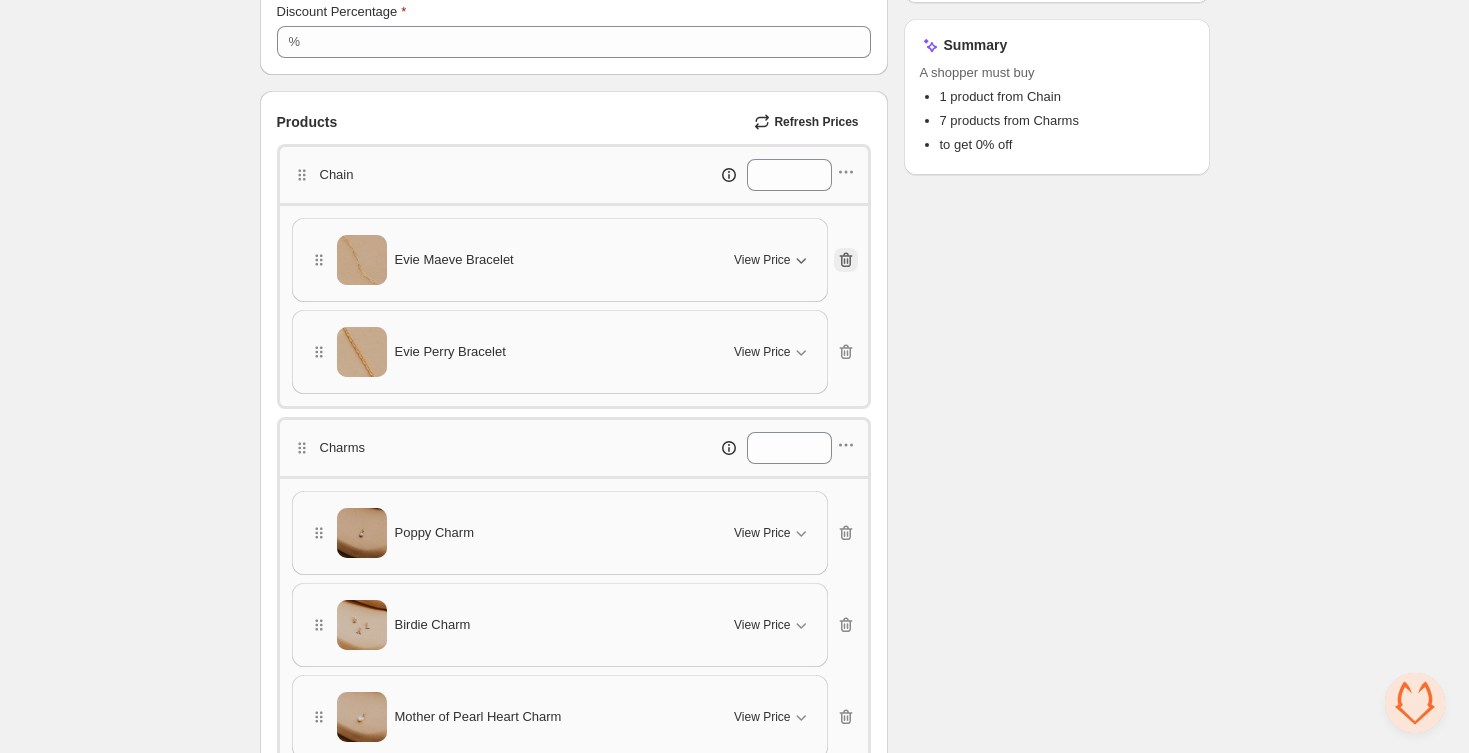 click 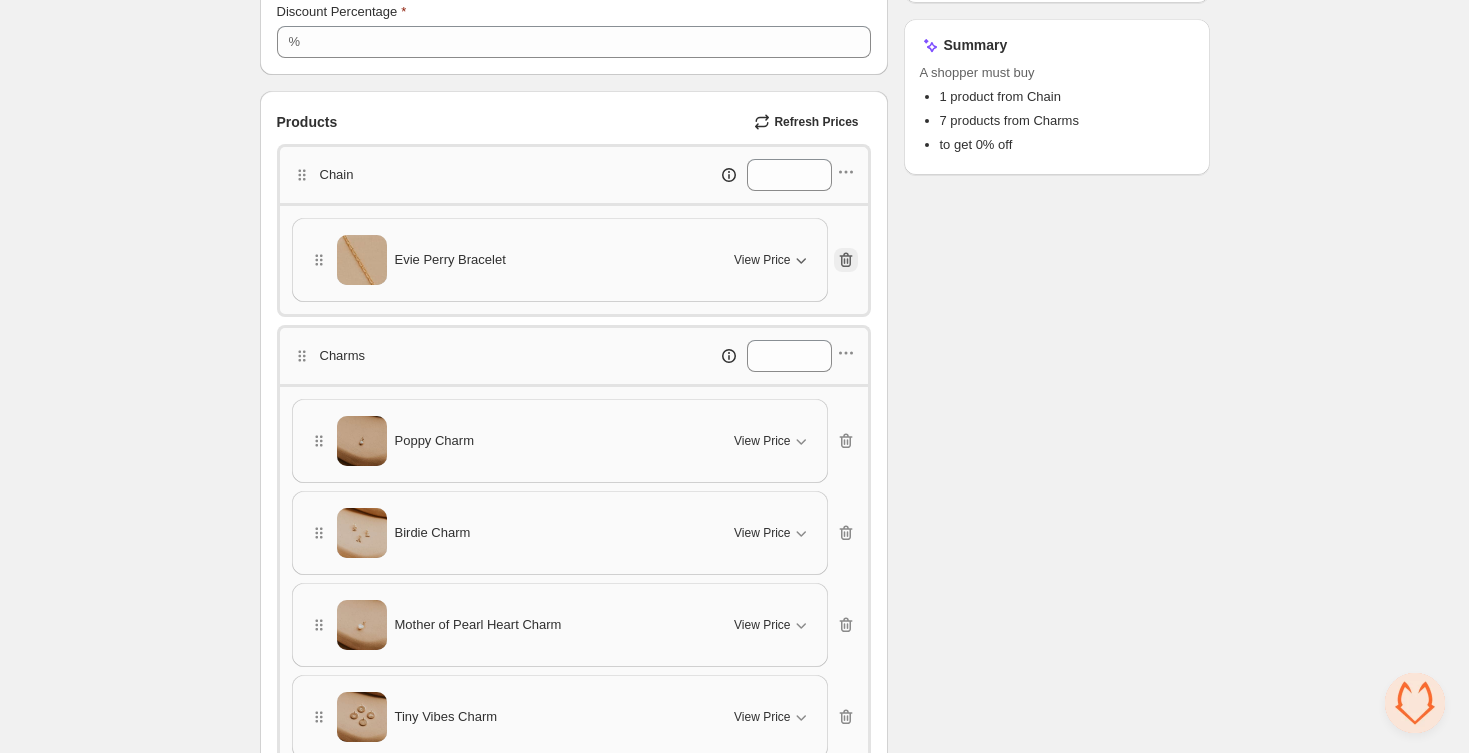 click 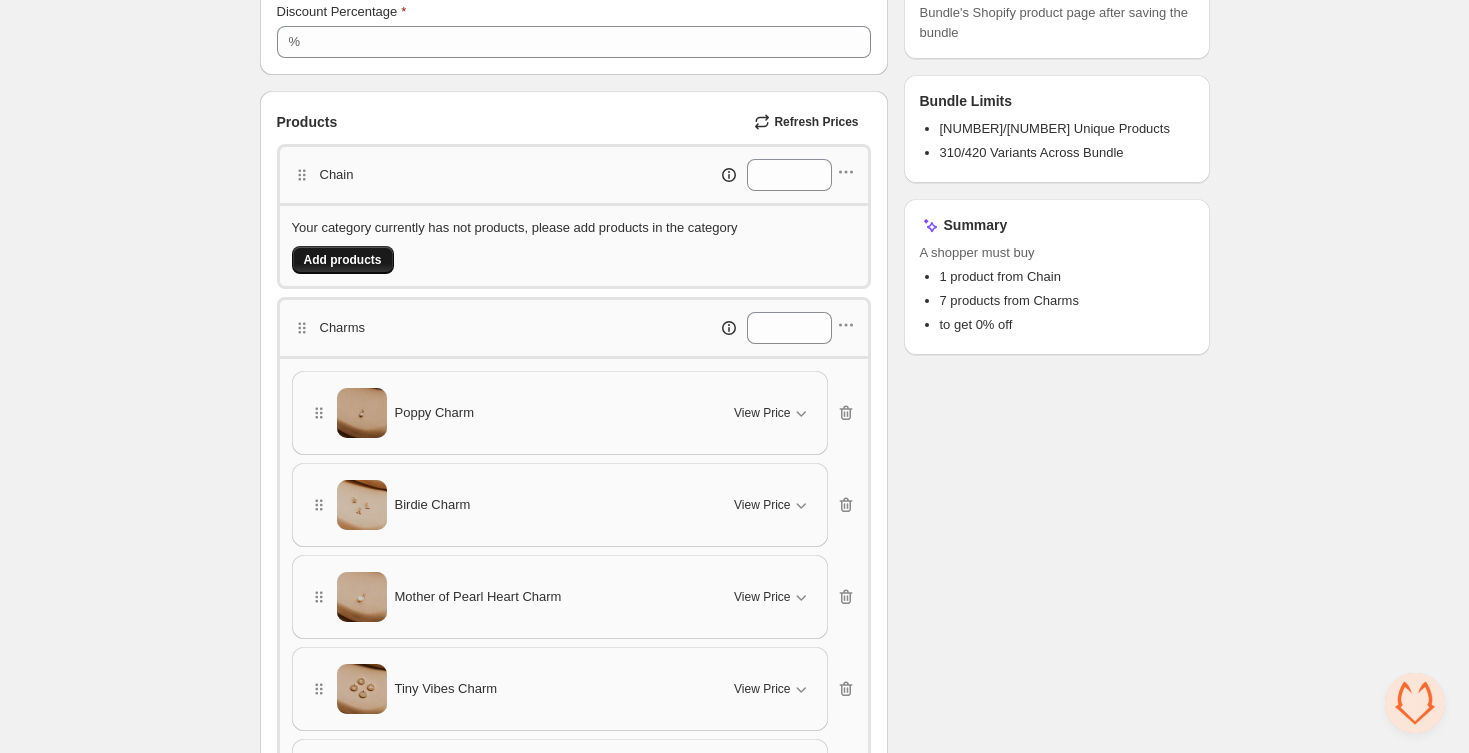 click on "Add products" at bounding box center [343, 260] 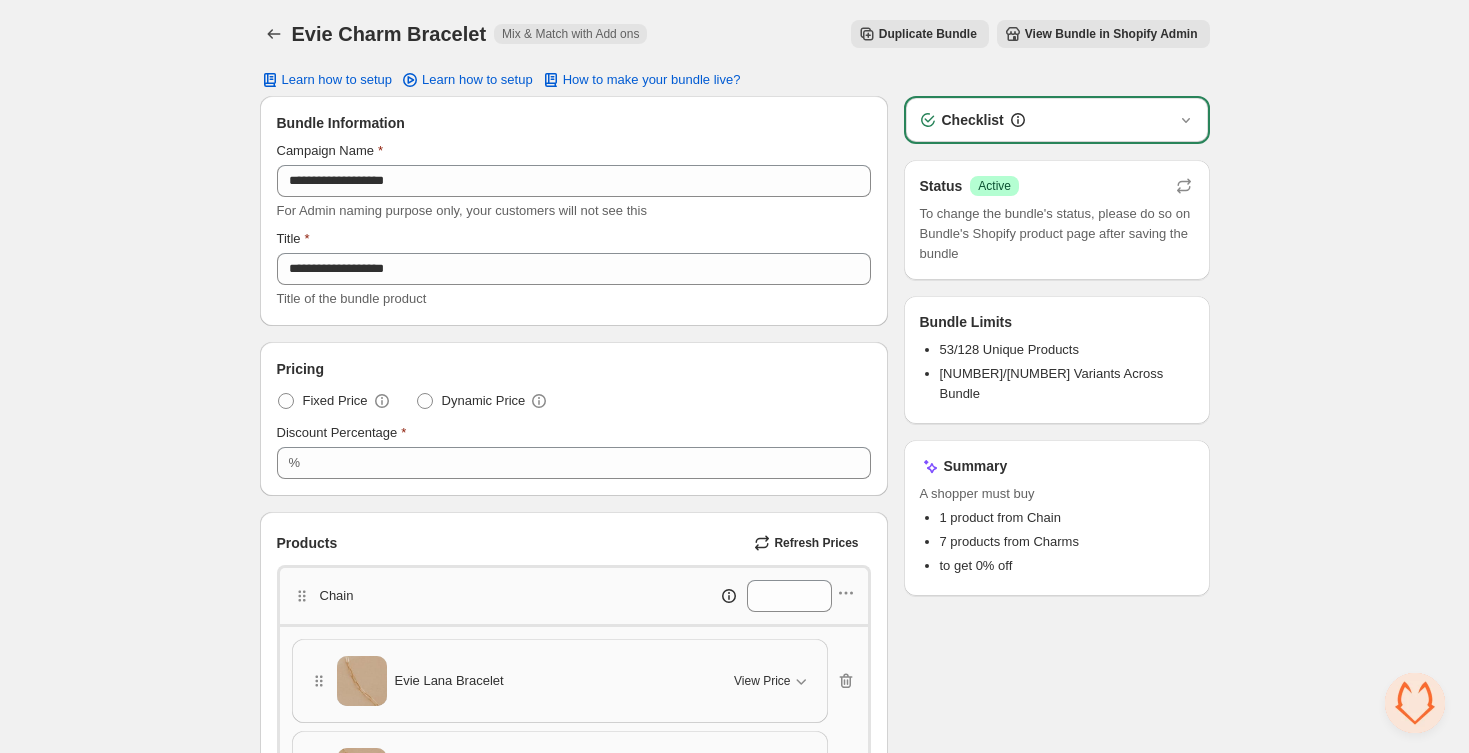 scroll, scrollTop: 0, scrollLeft: 0, axis: both 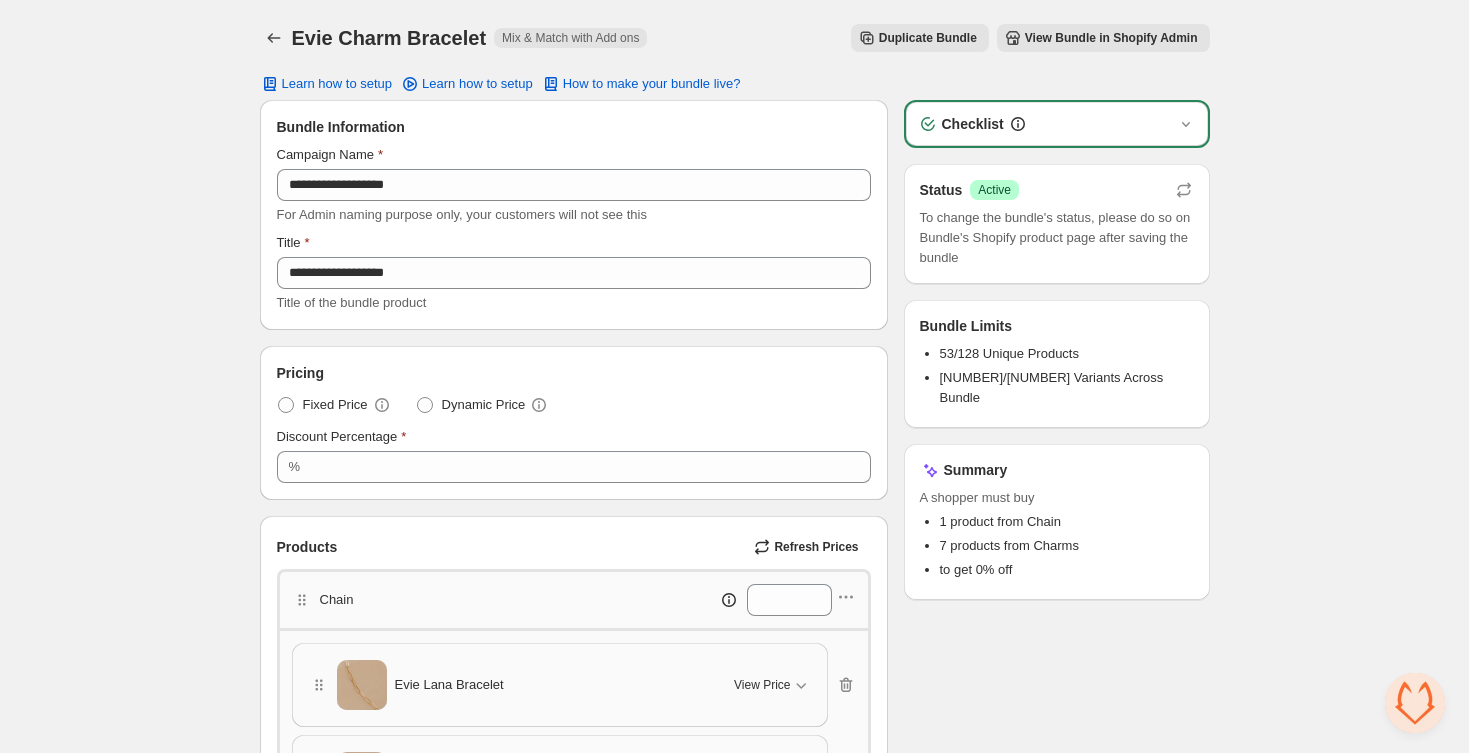 click on "**********" at bounding box center [734, 3025] 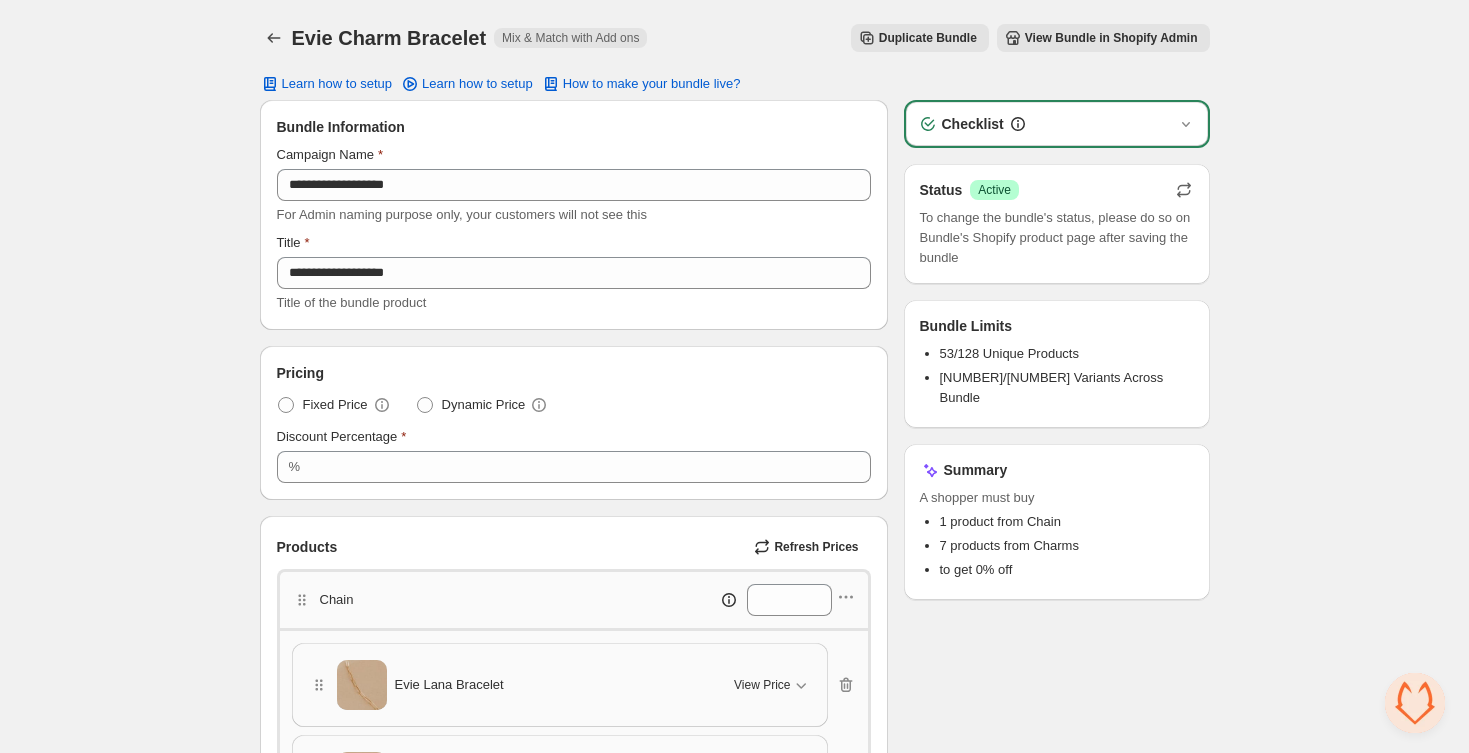 click 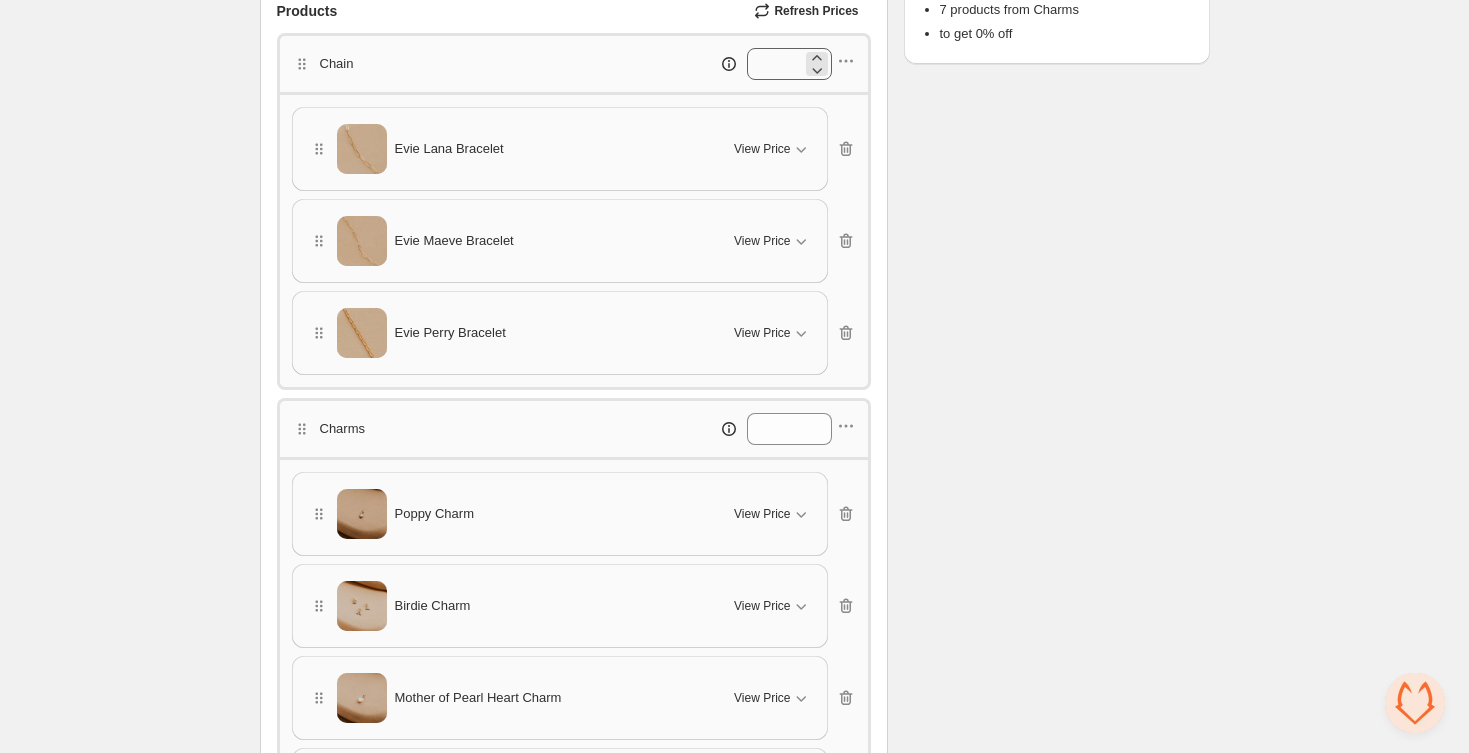 scroll, scrollTop: 537, scrollLeft: 0, axis: vertical 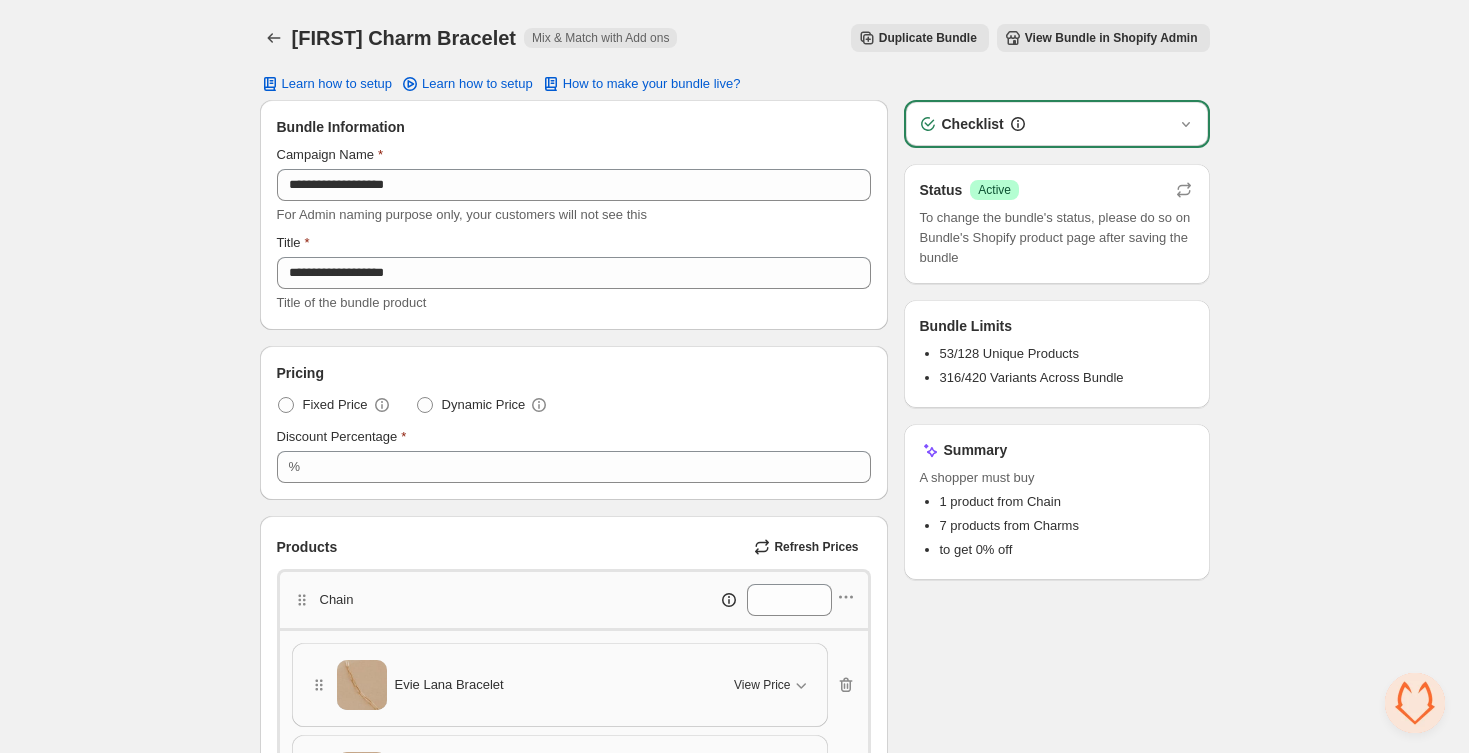 click on "**********" at bounding box center (734, 3025) 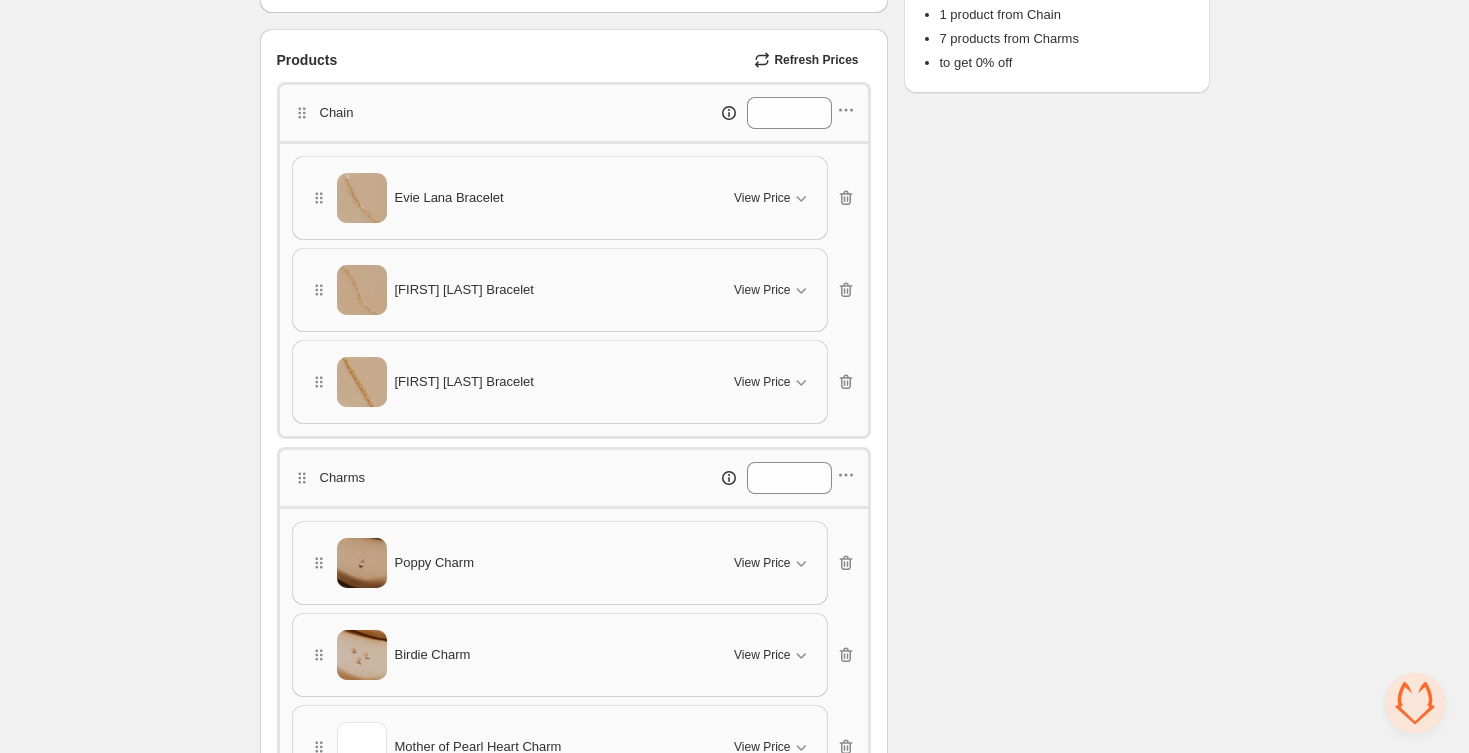 scroll, scrollTop: 525, scrollLeft: 0, axis: vertical 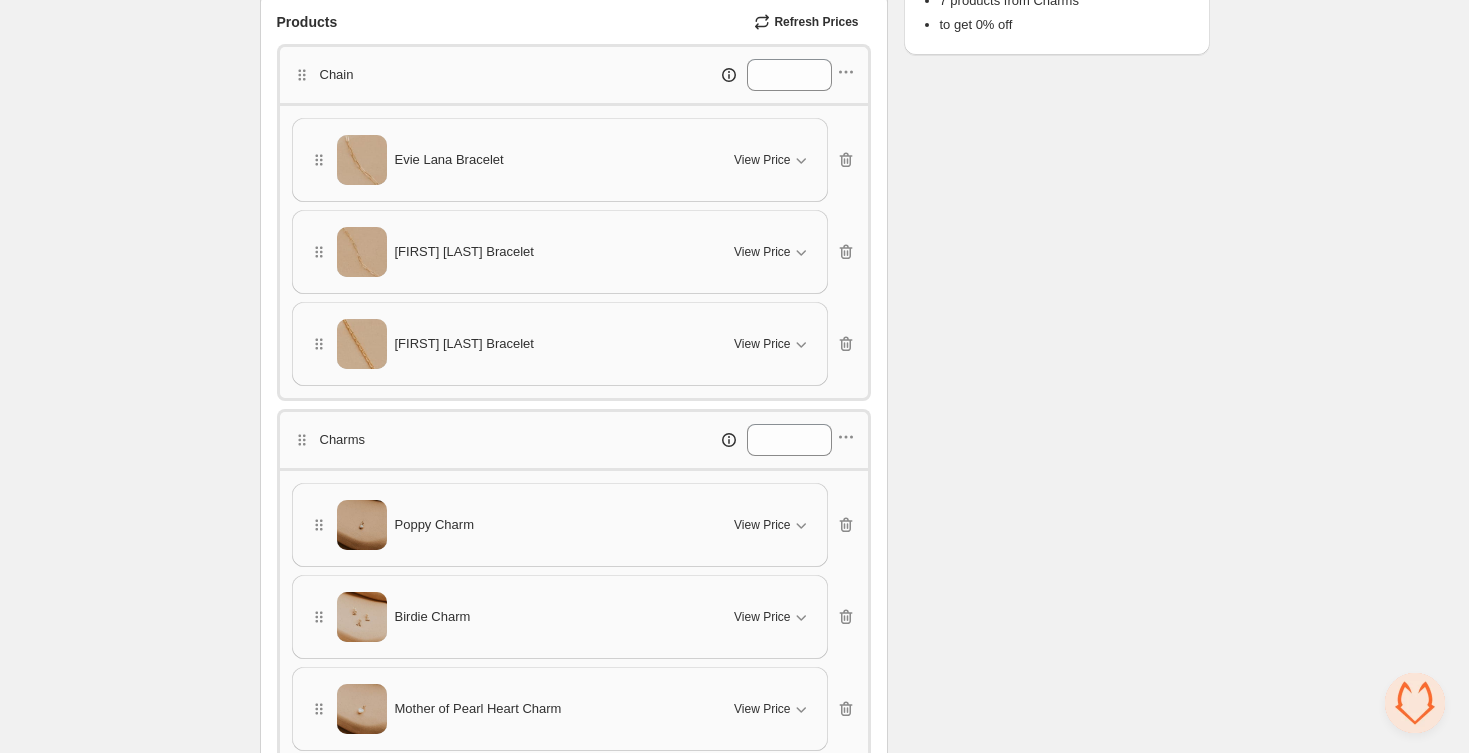 click on "*" at bounding box center [738, 440] 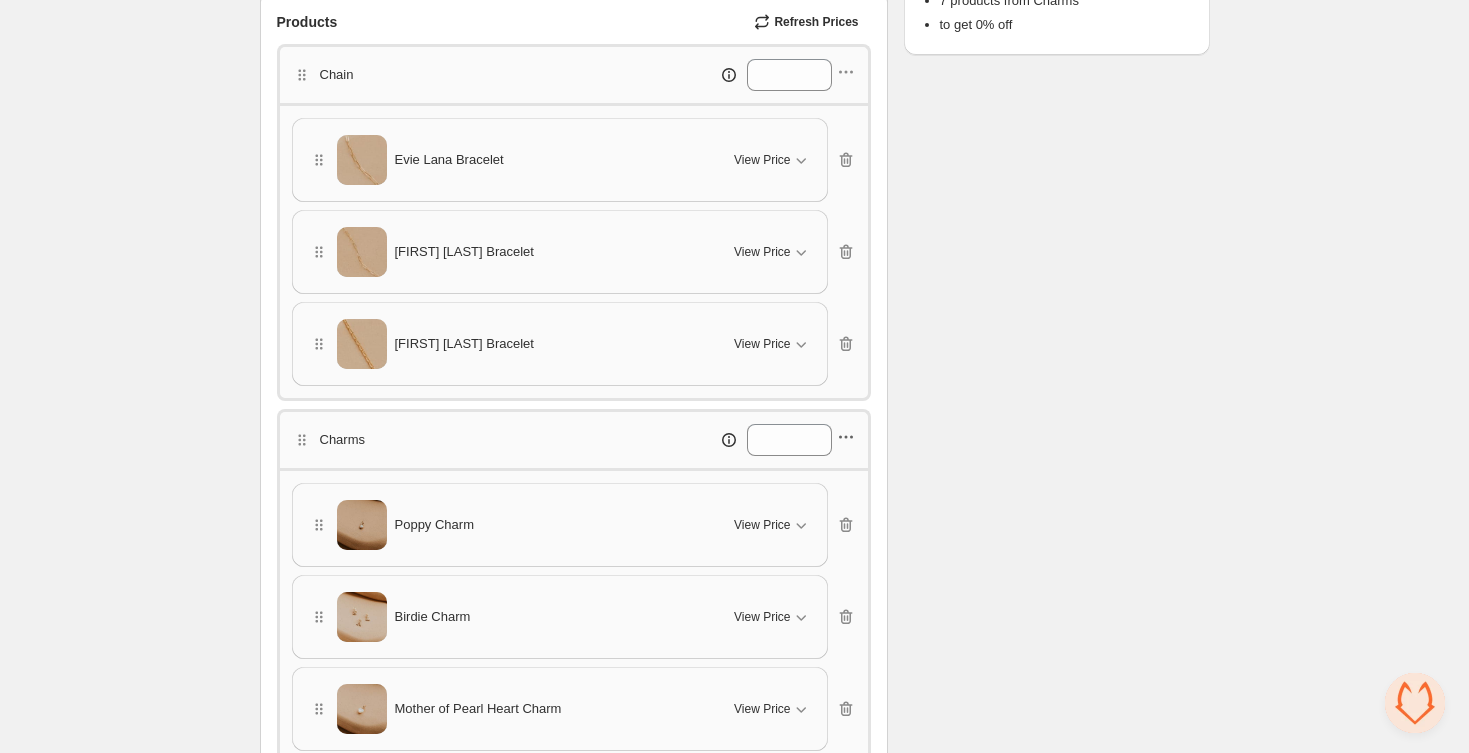 click 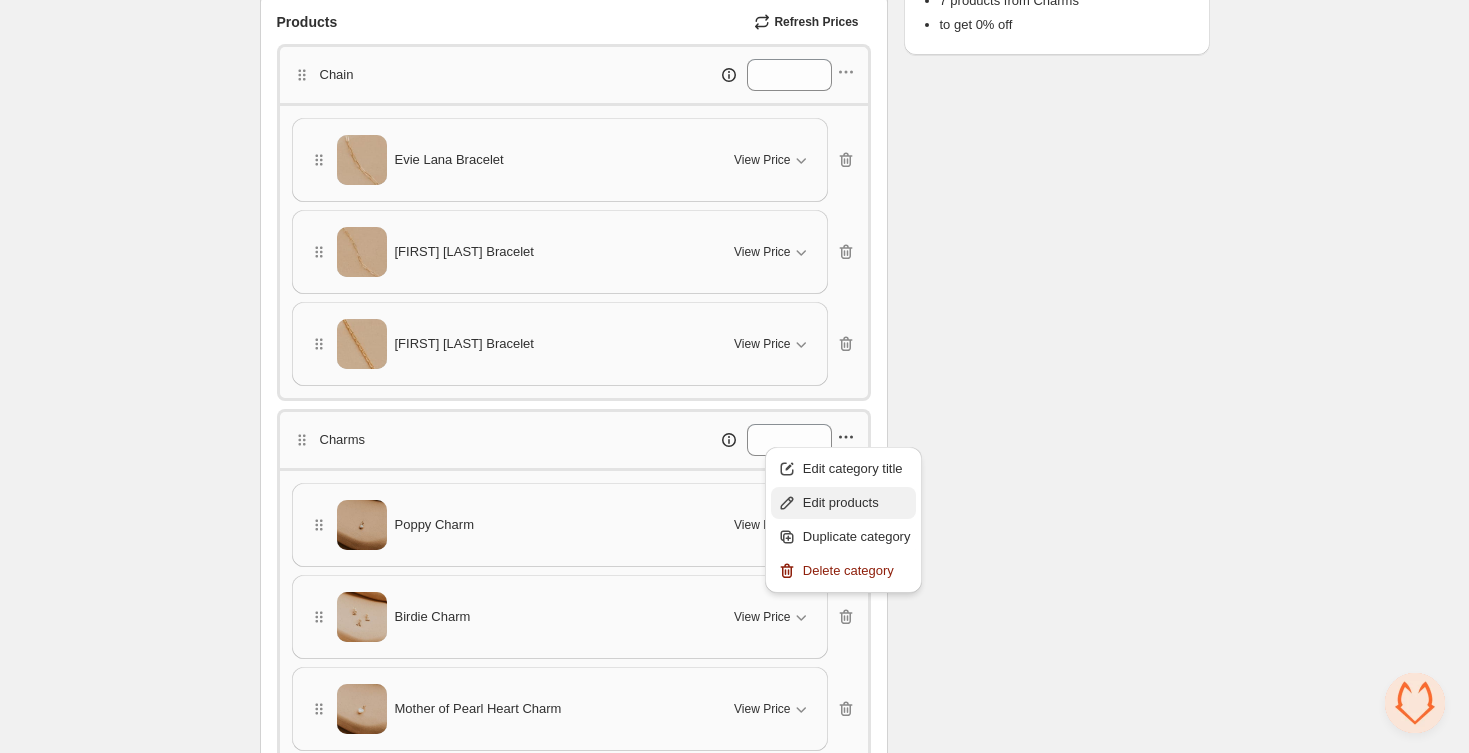 click on "Edit products" at bounding box center [857, 503] 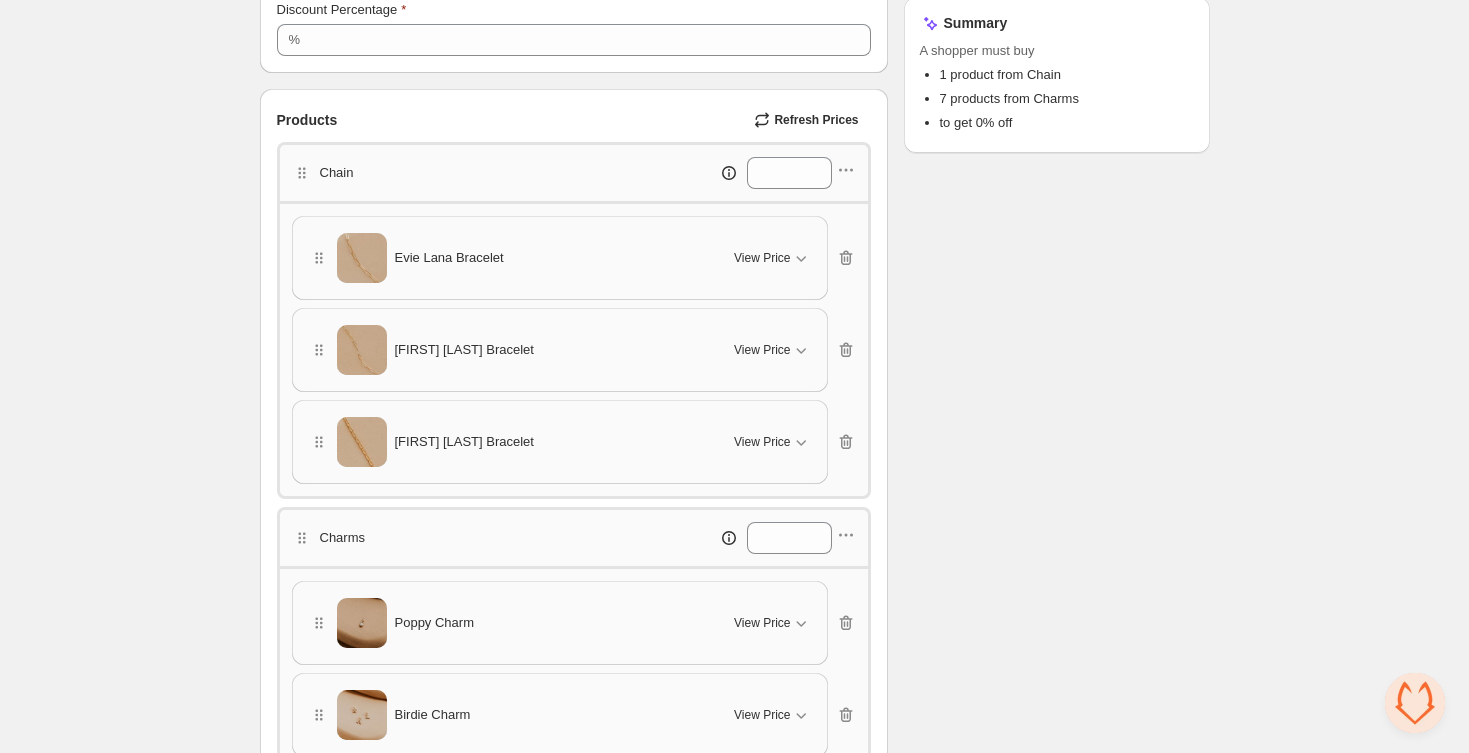 scroll, scrollTop: 0, scrollLeft: 0, axis: both 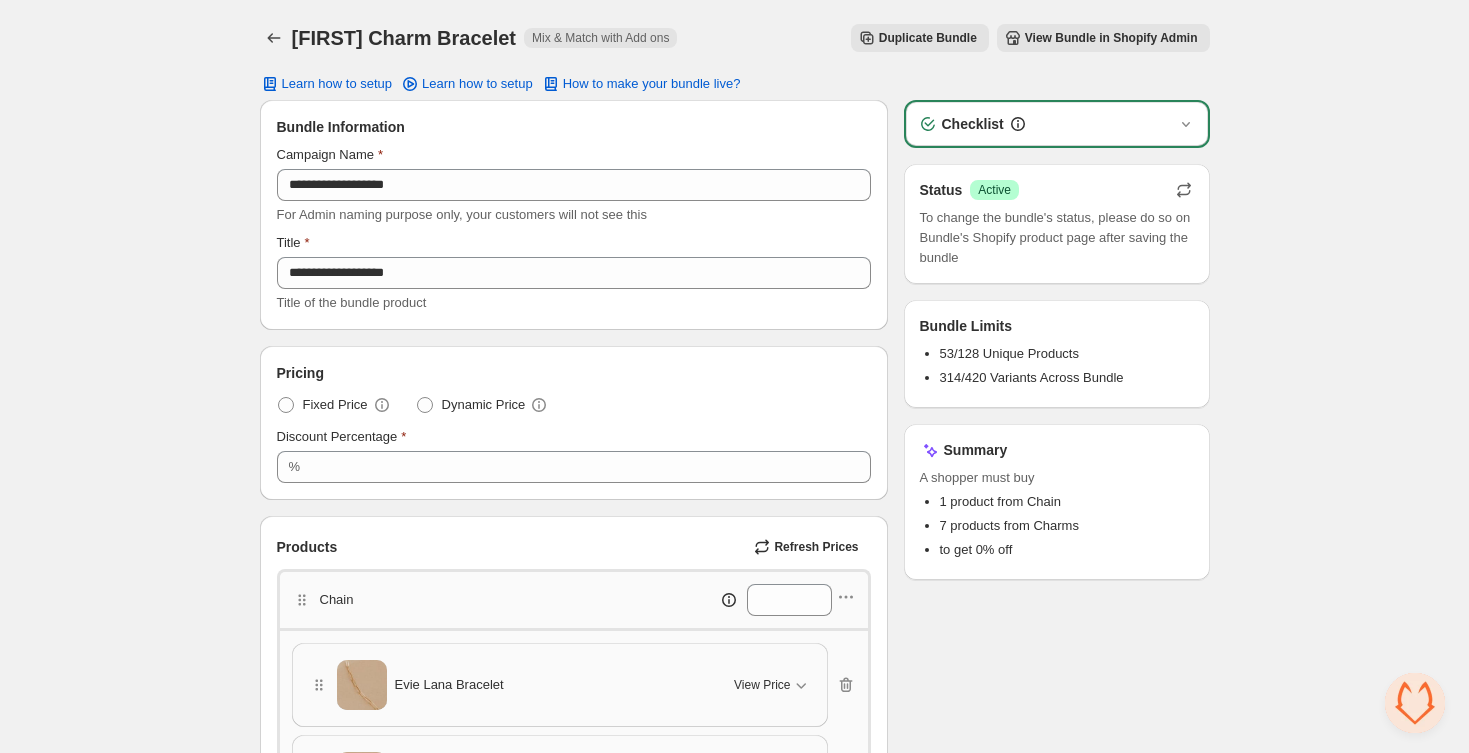 click 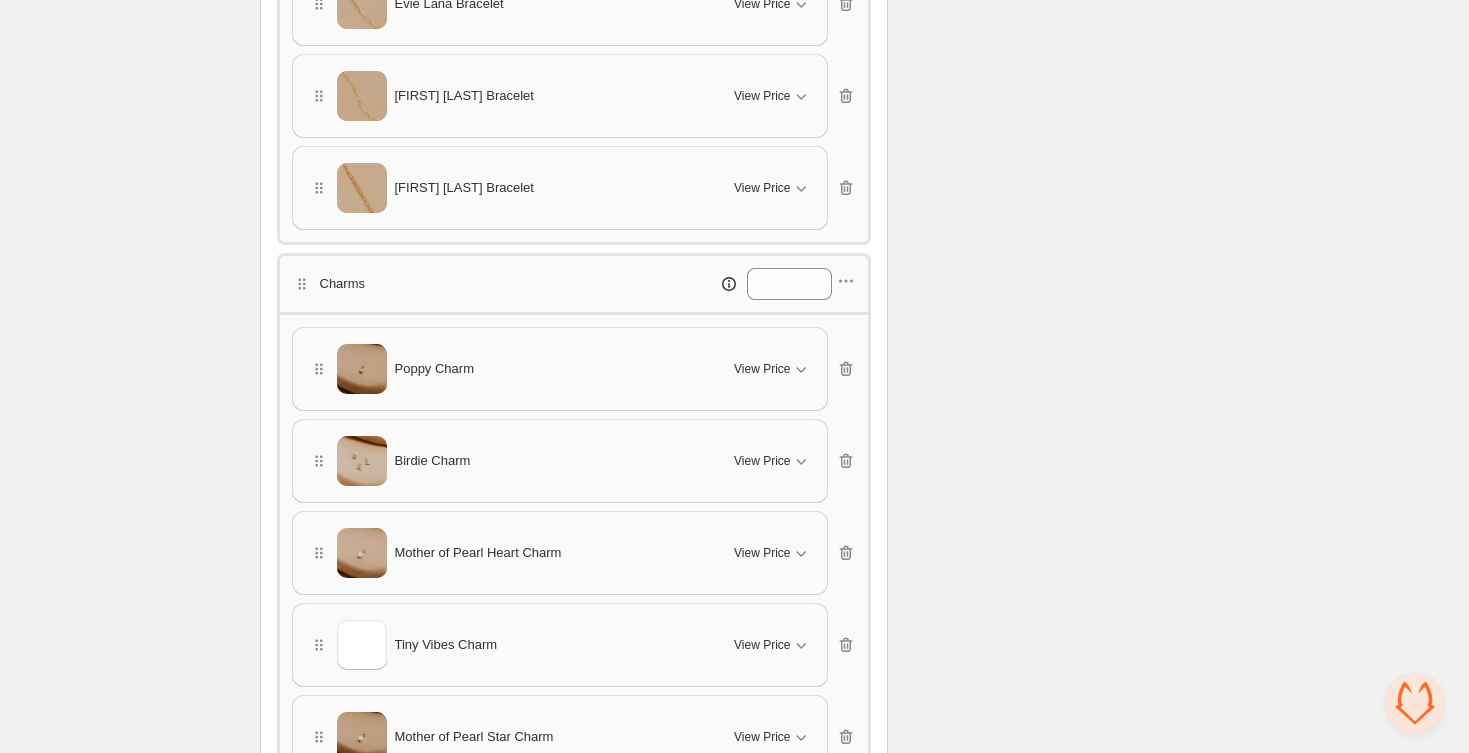 scroll, scrollTop: 743, scrollLeft: 0, axis: vertical 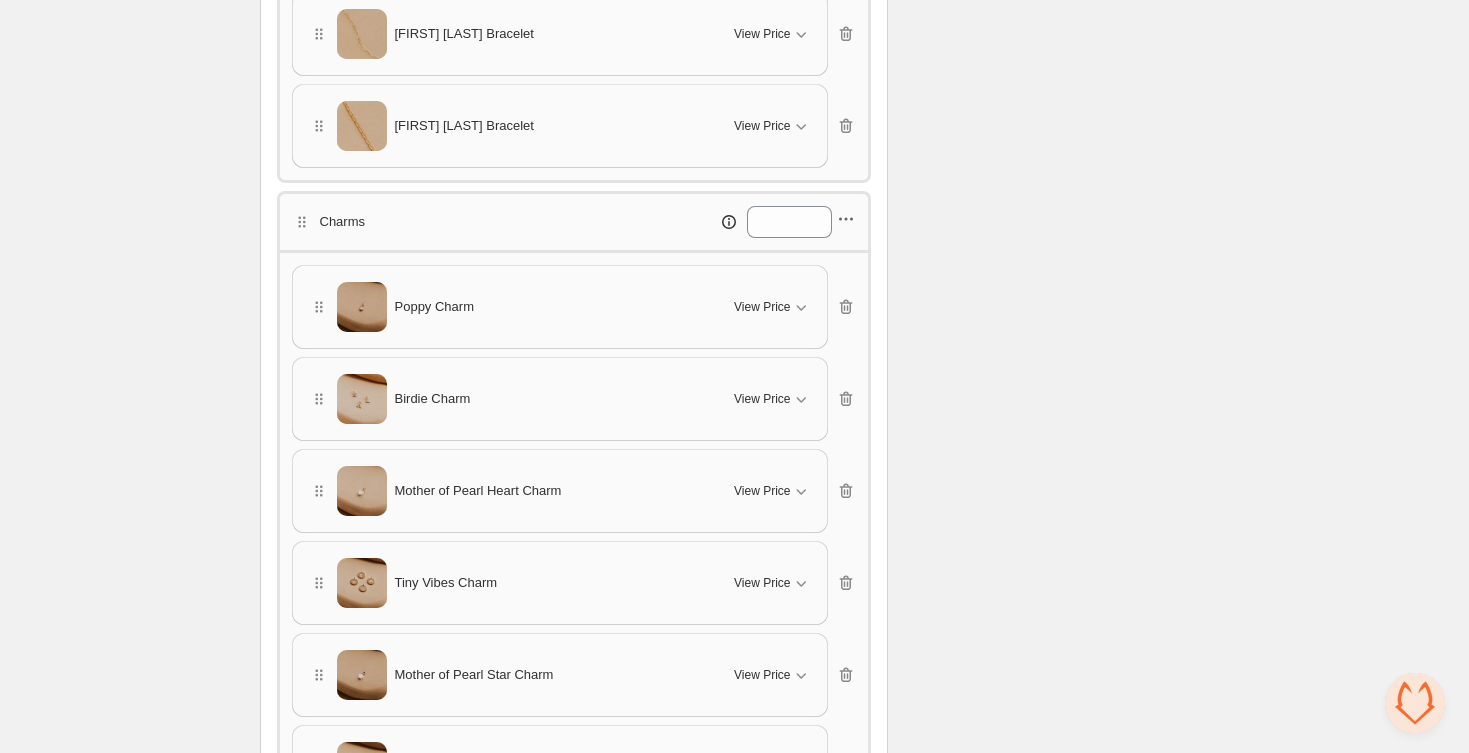click 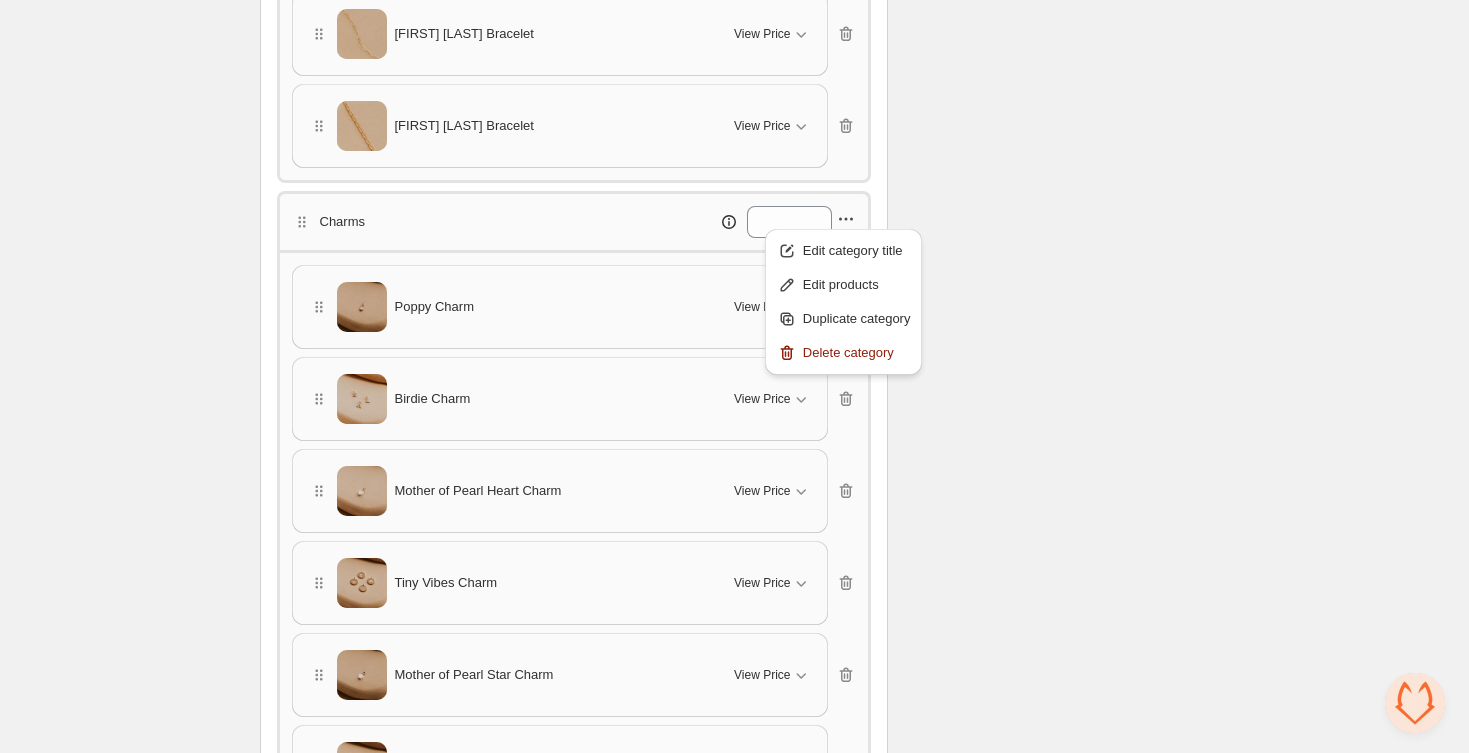 click on "Checklist Status Success Active To change the bundle's status, please do so on Bundle's Shopify product page after saving the bundle Bundle Limits 53/128 Unique Products 314/420 Variants Across Bundle Summary A shopper must buy 1 product from Chain 7 products from Charms to get 0% off" at bounding box center (1057, 2310) 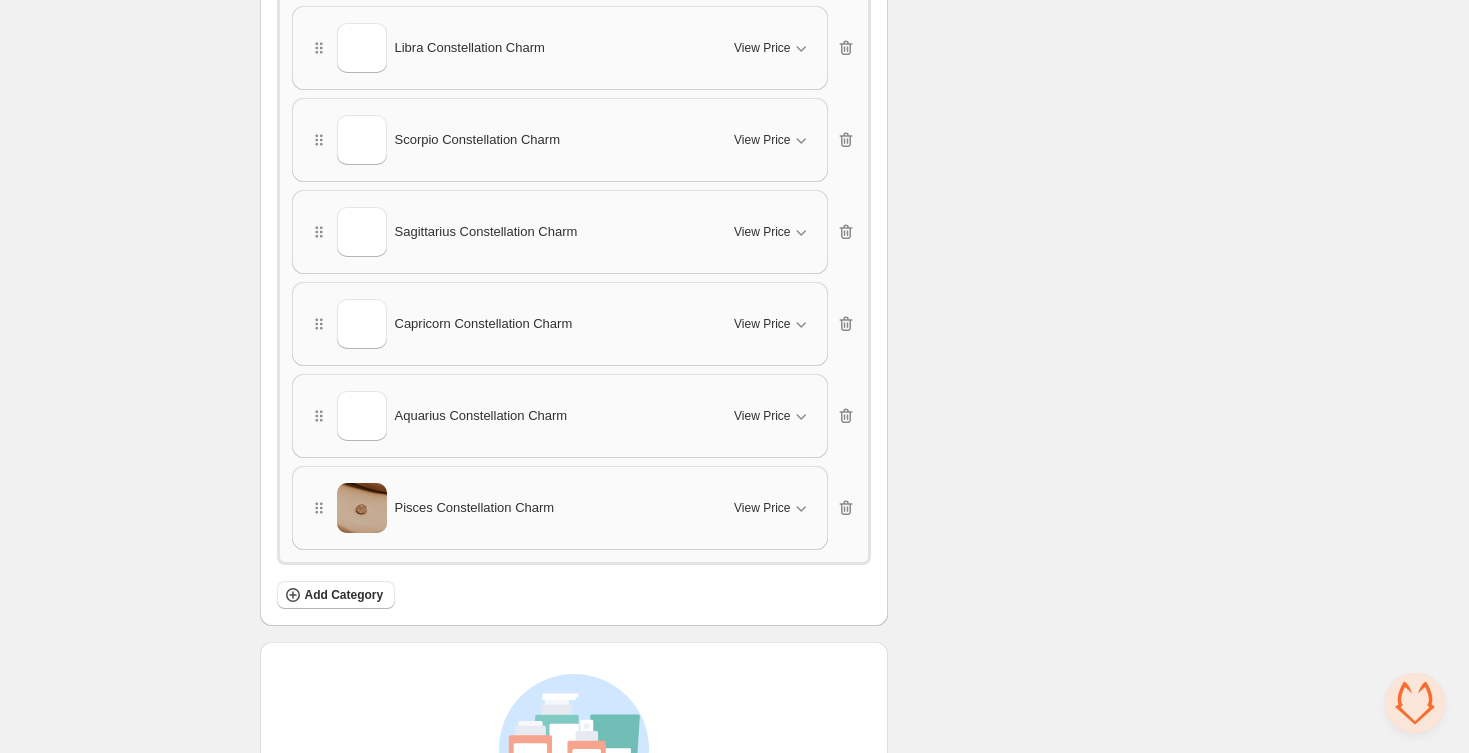 scroll, scrollTop: 5049, scrollLeft: 0, axis: vertical 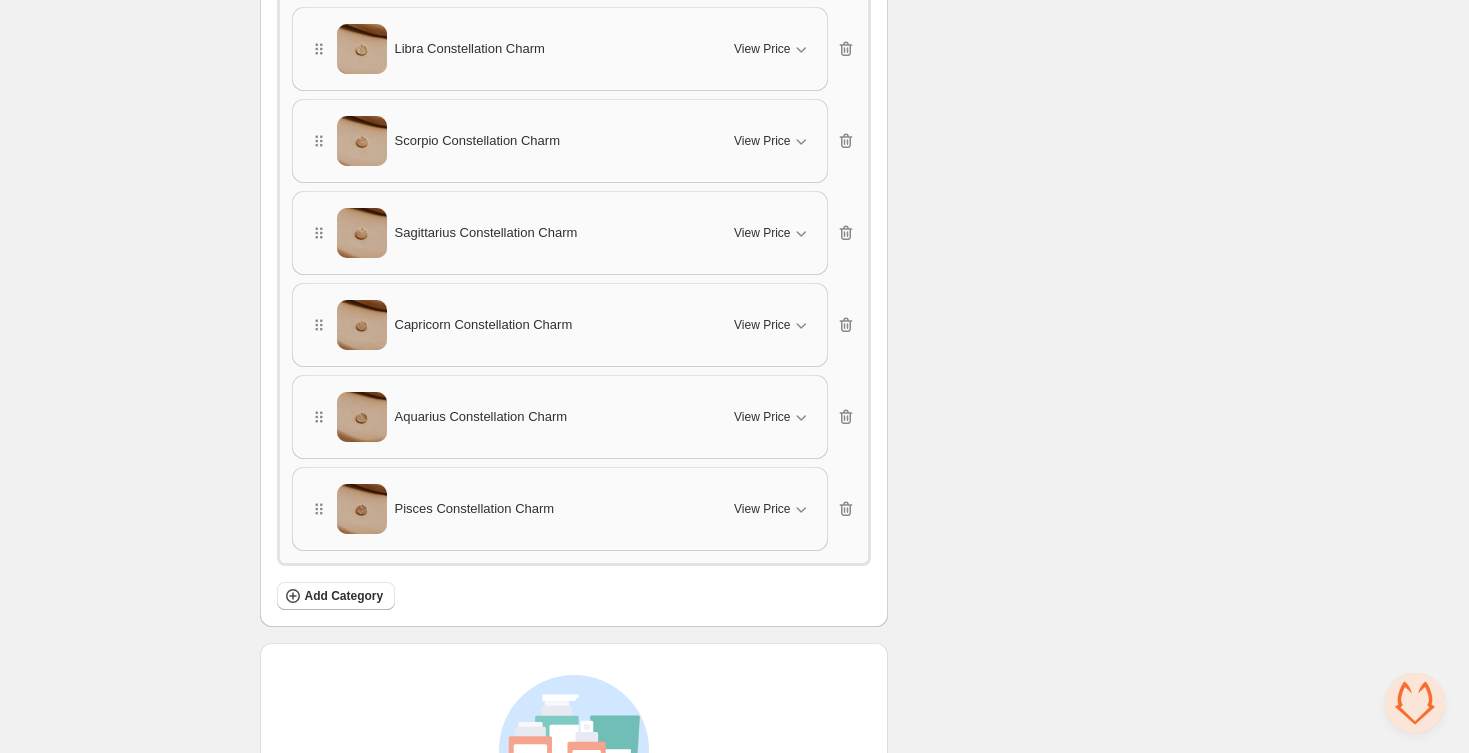 click on "Capricorn Constellation Charm" at bounding box center (510, 325) 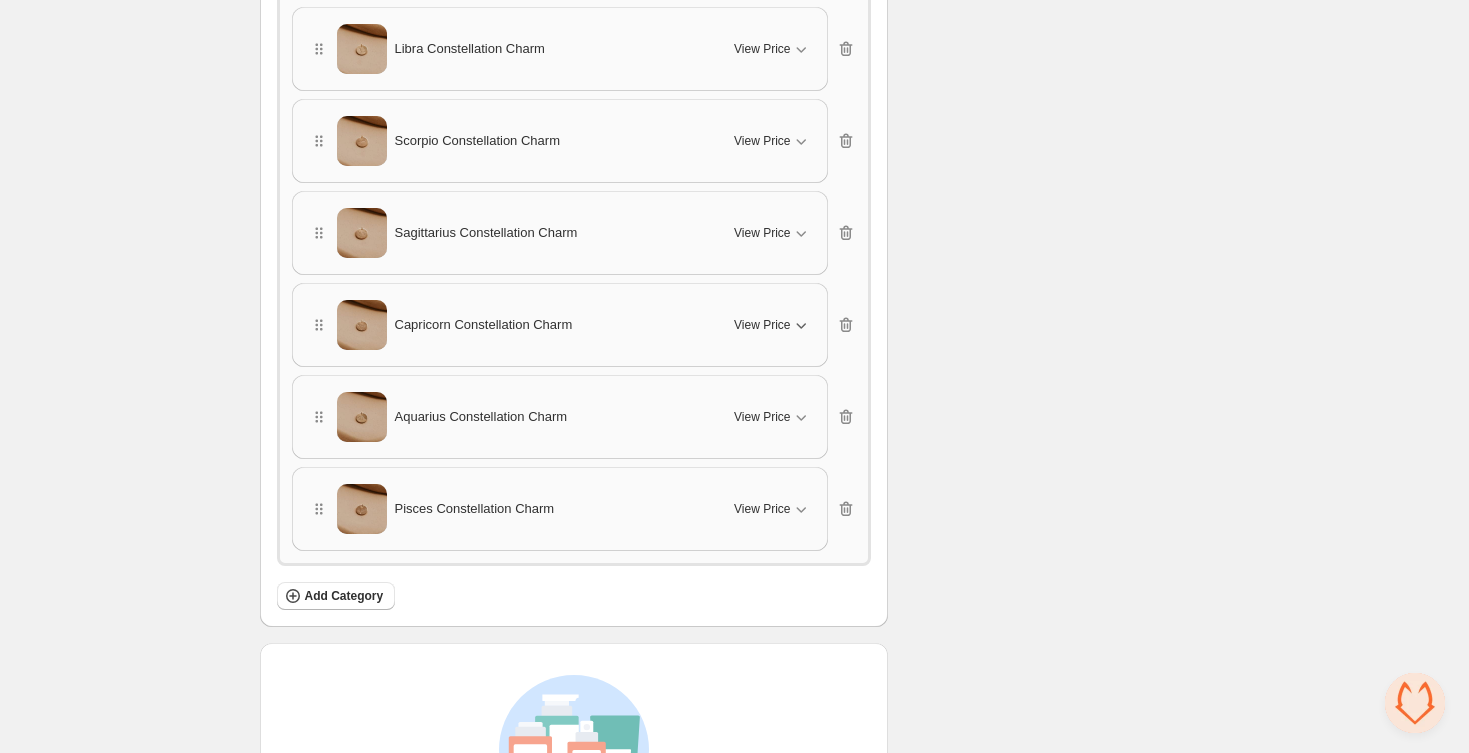 click 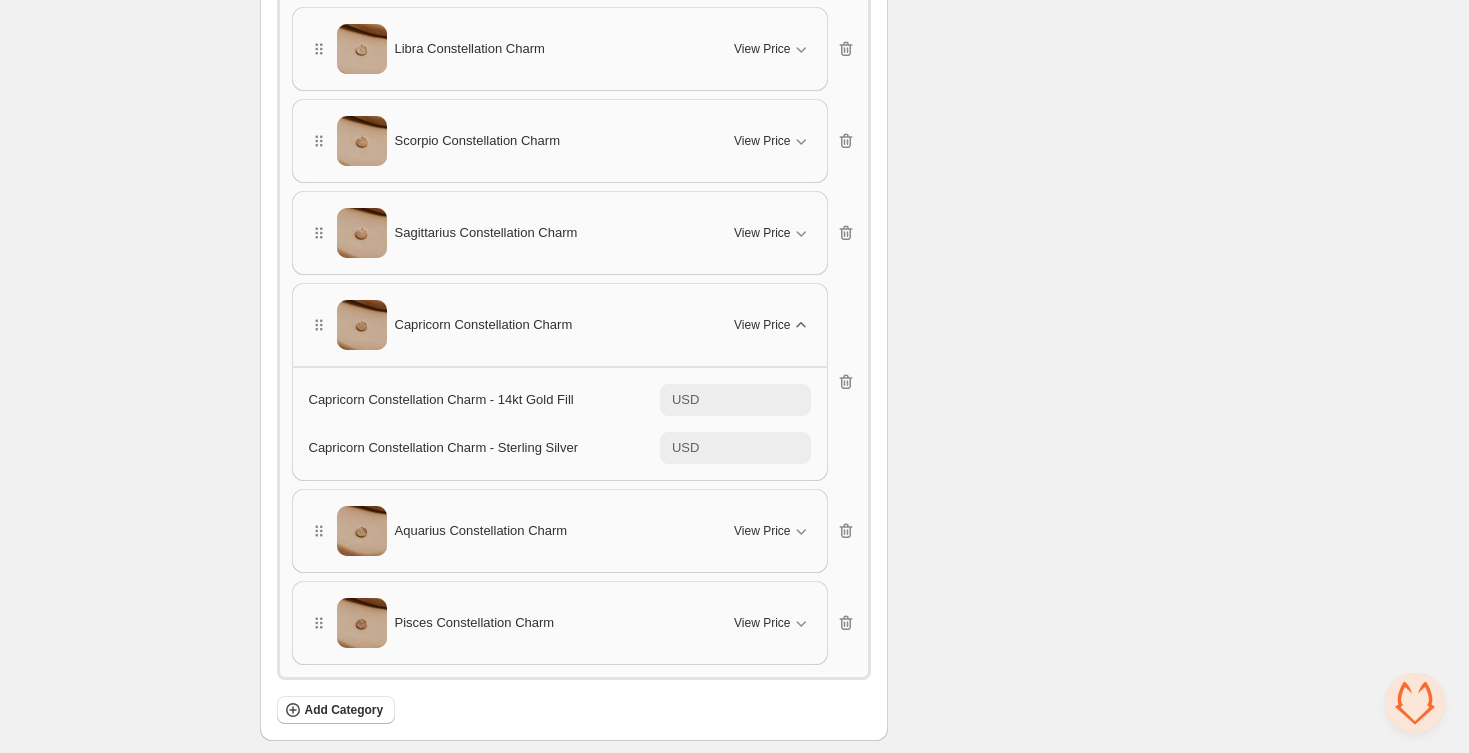 click 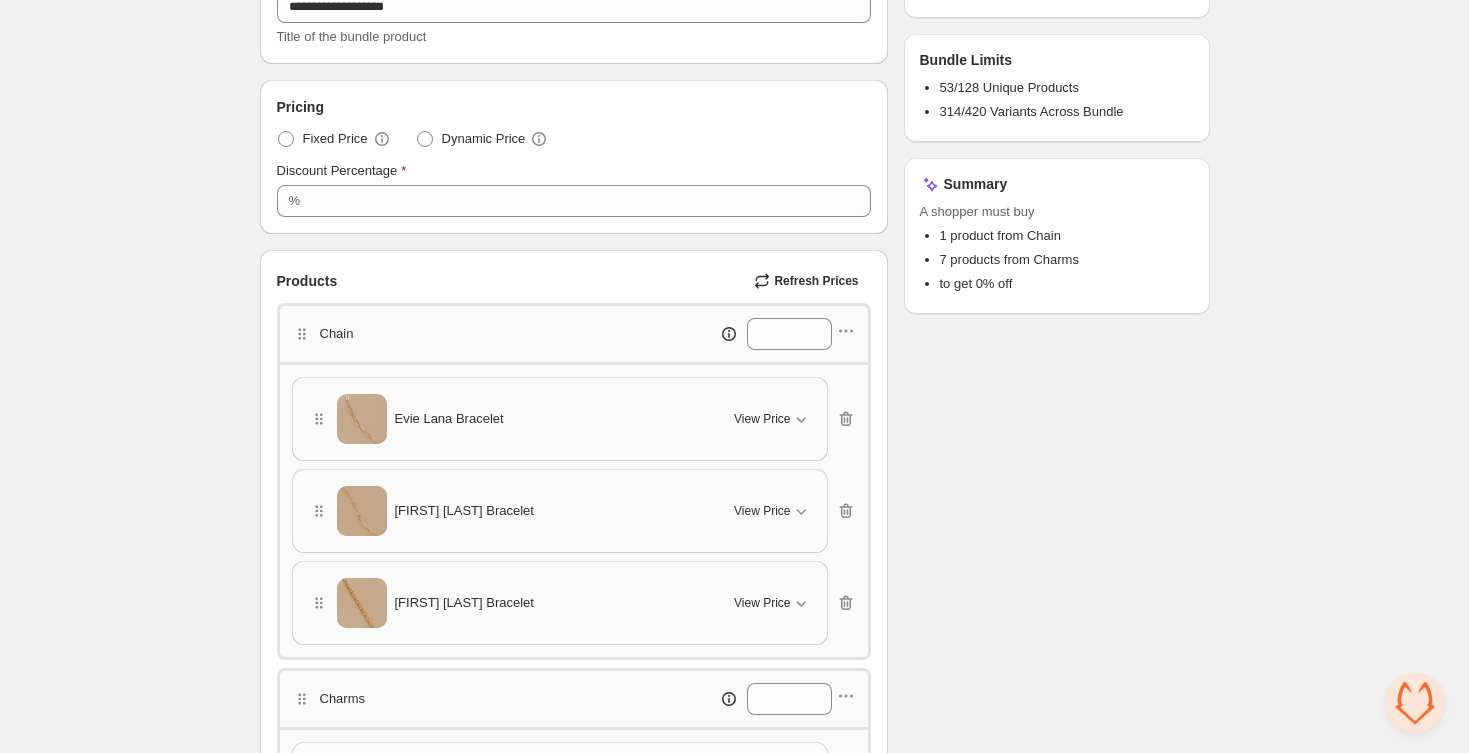 scroll, scrollTop: 0, scrollLeft: 0, axis: both 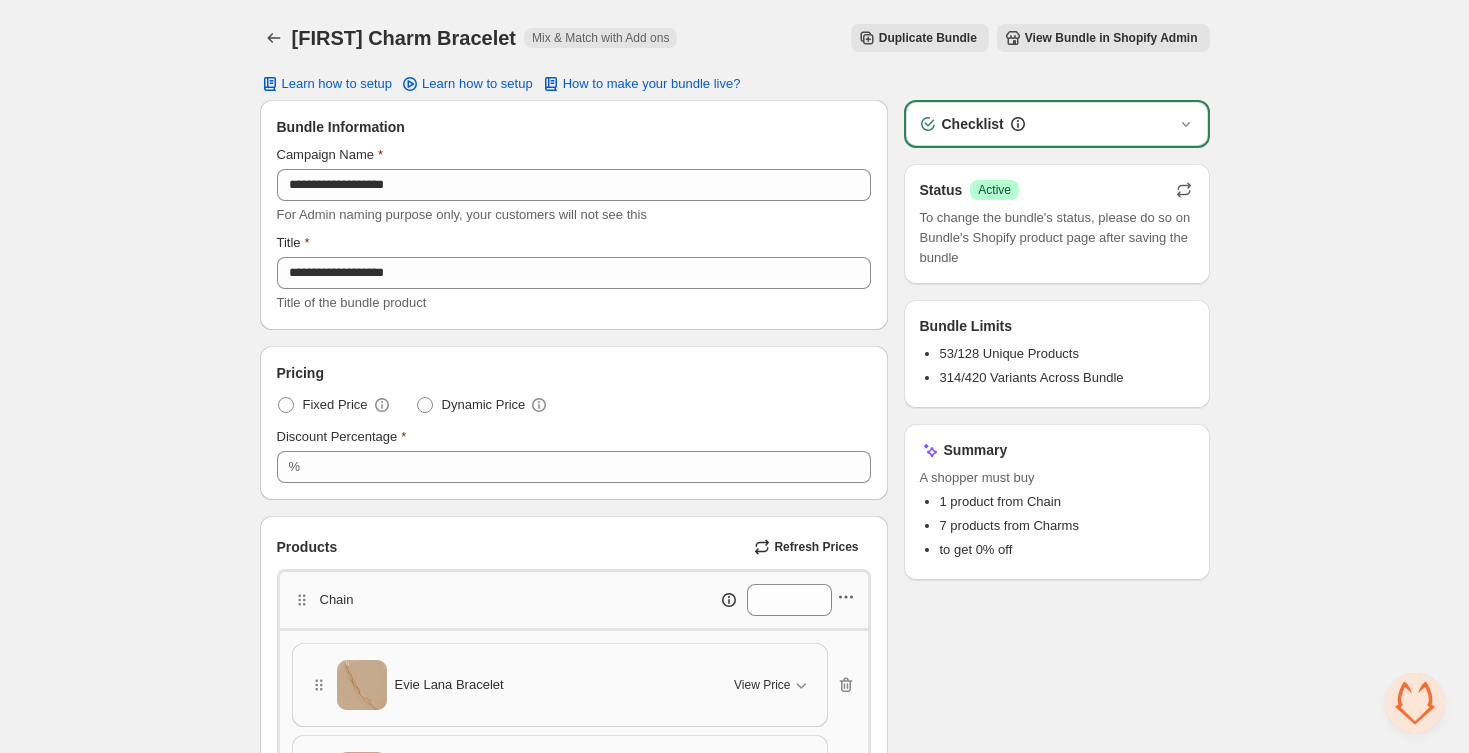 click 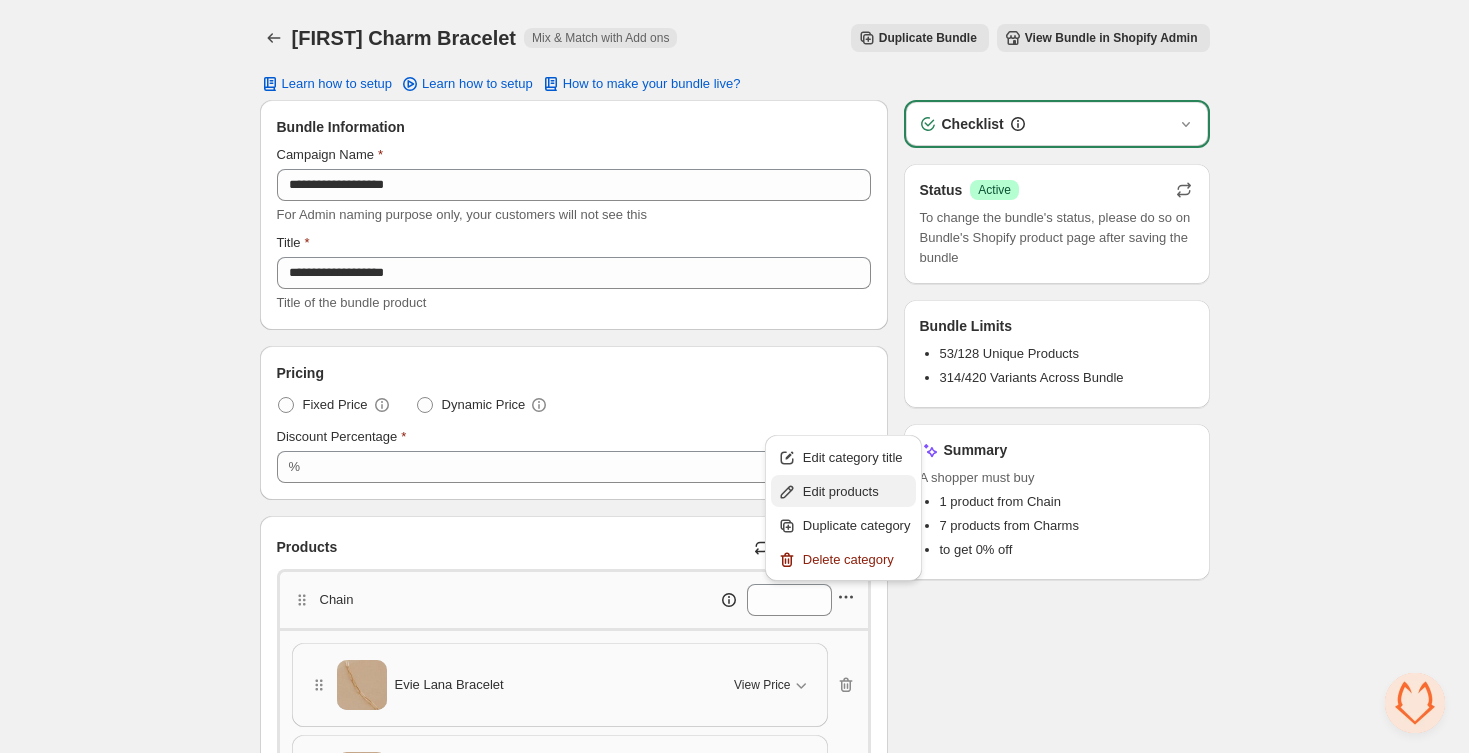 click on "Edit products" at bounding box center [857, 492] 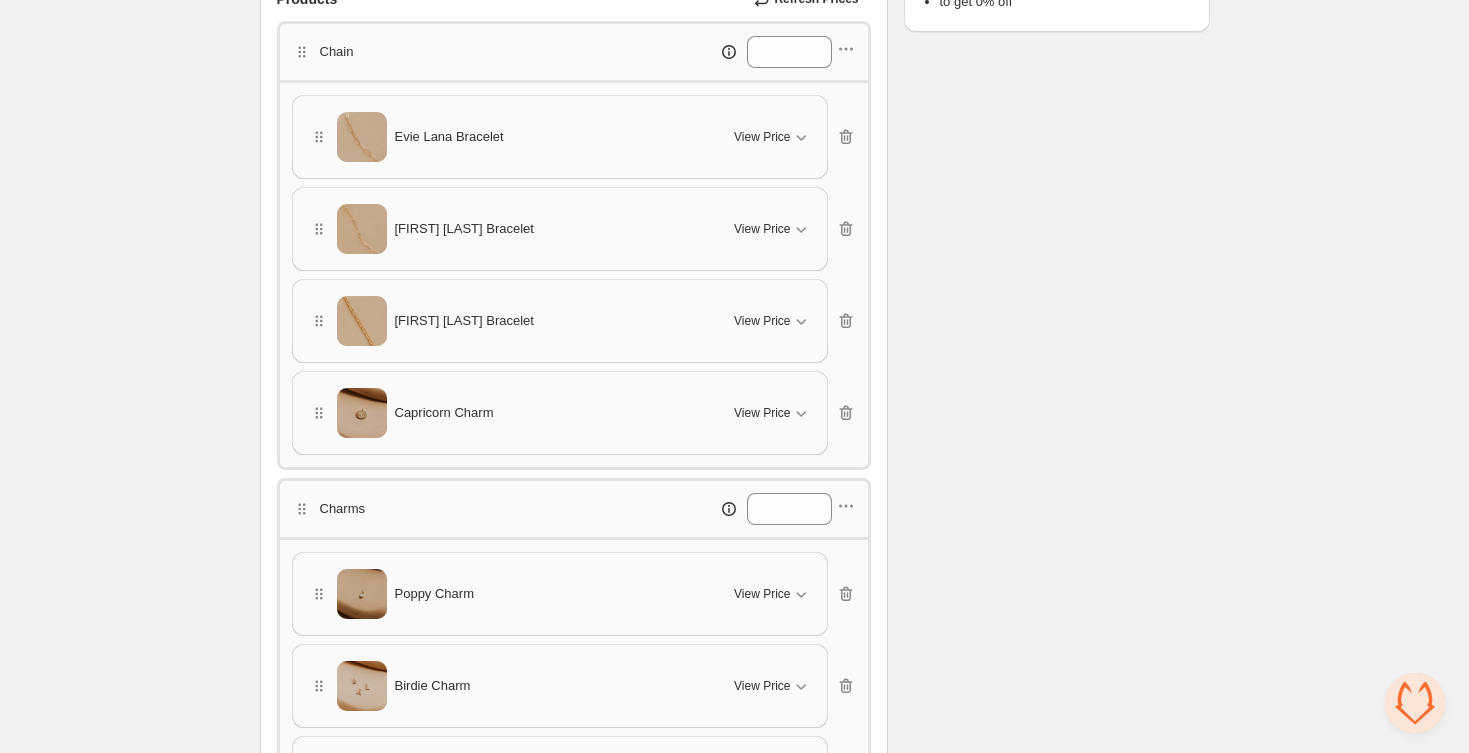 scroll, scrollTop: 526, scrollLeft: 0, axis: vertical 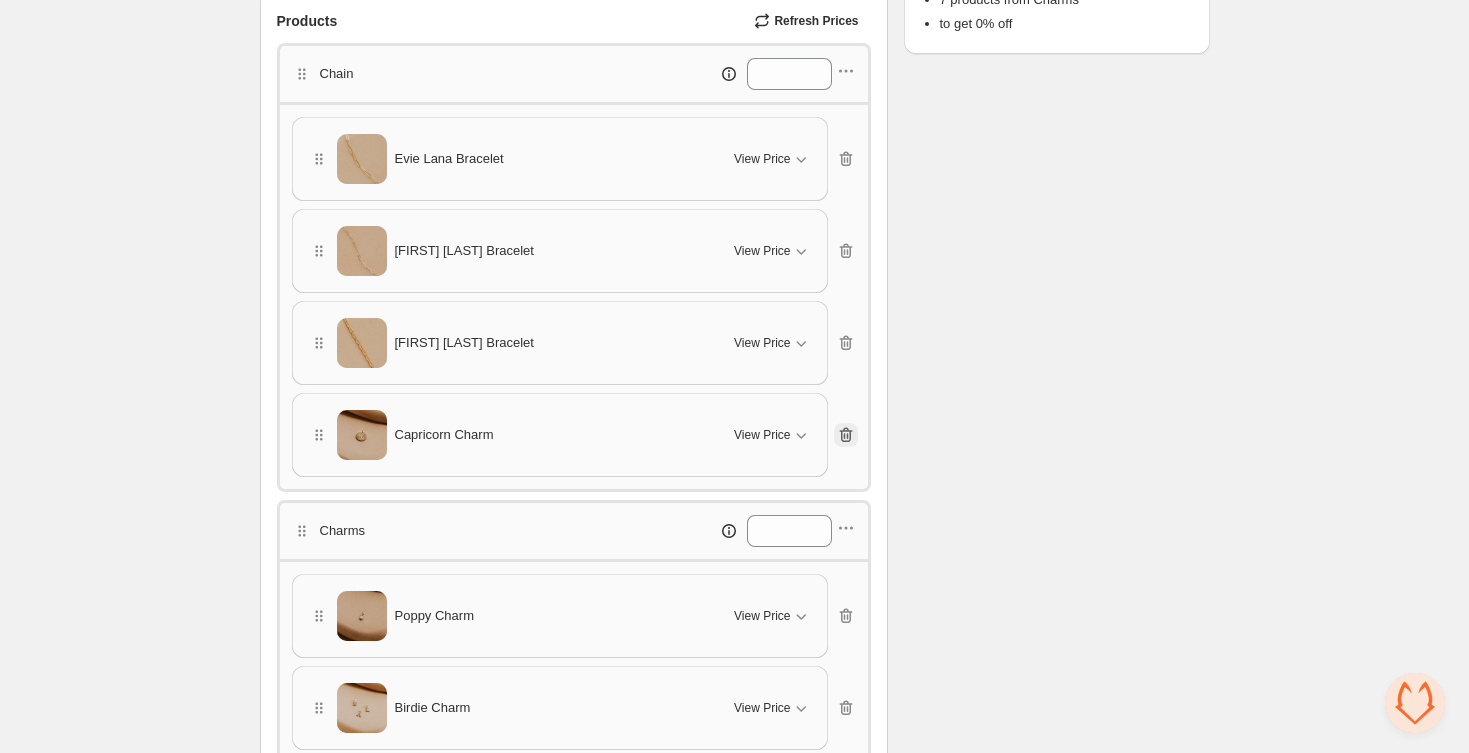 click 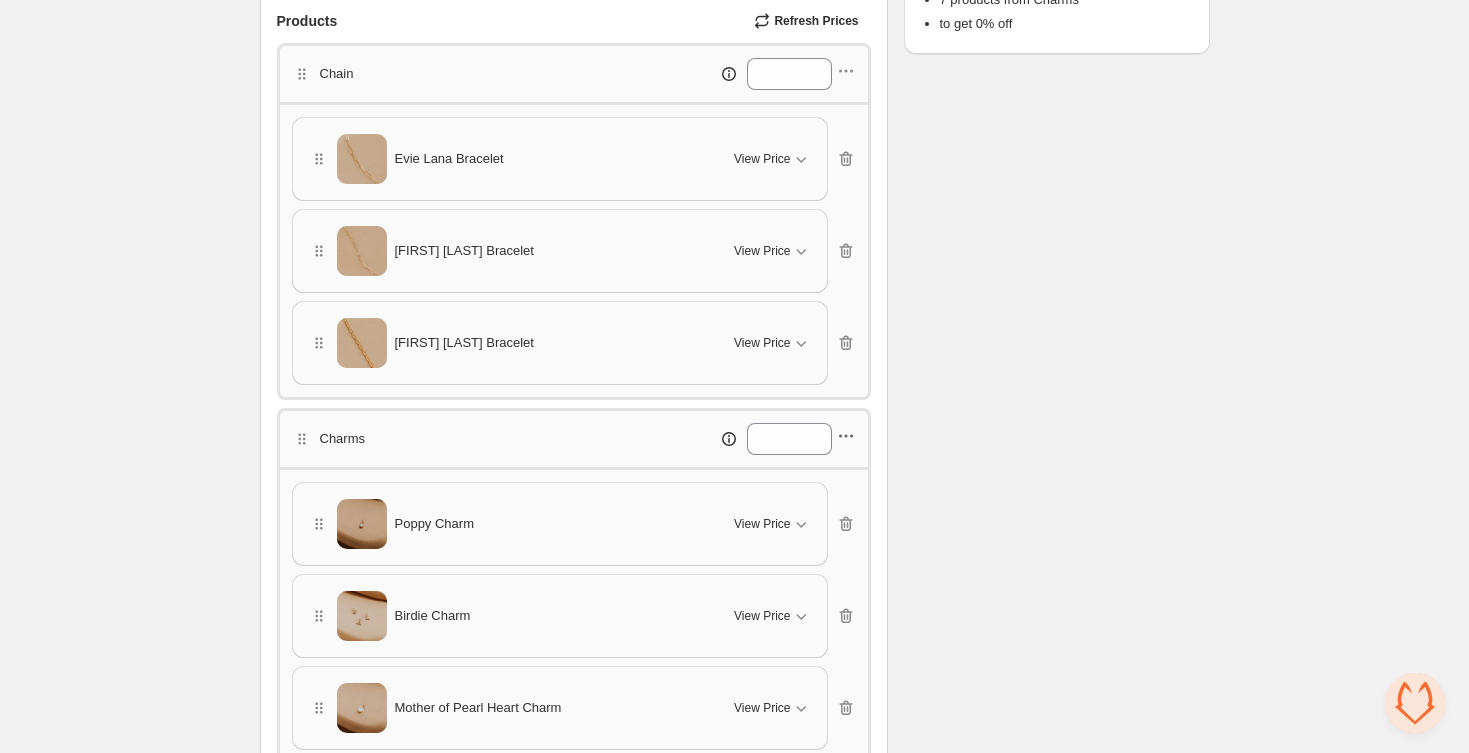 click 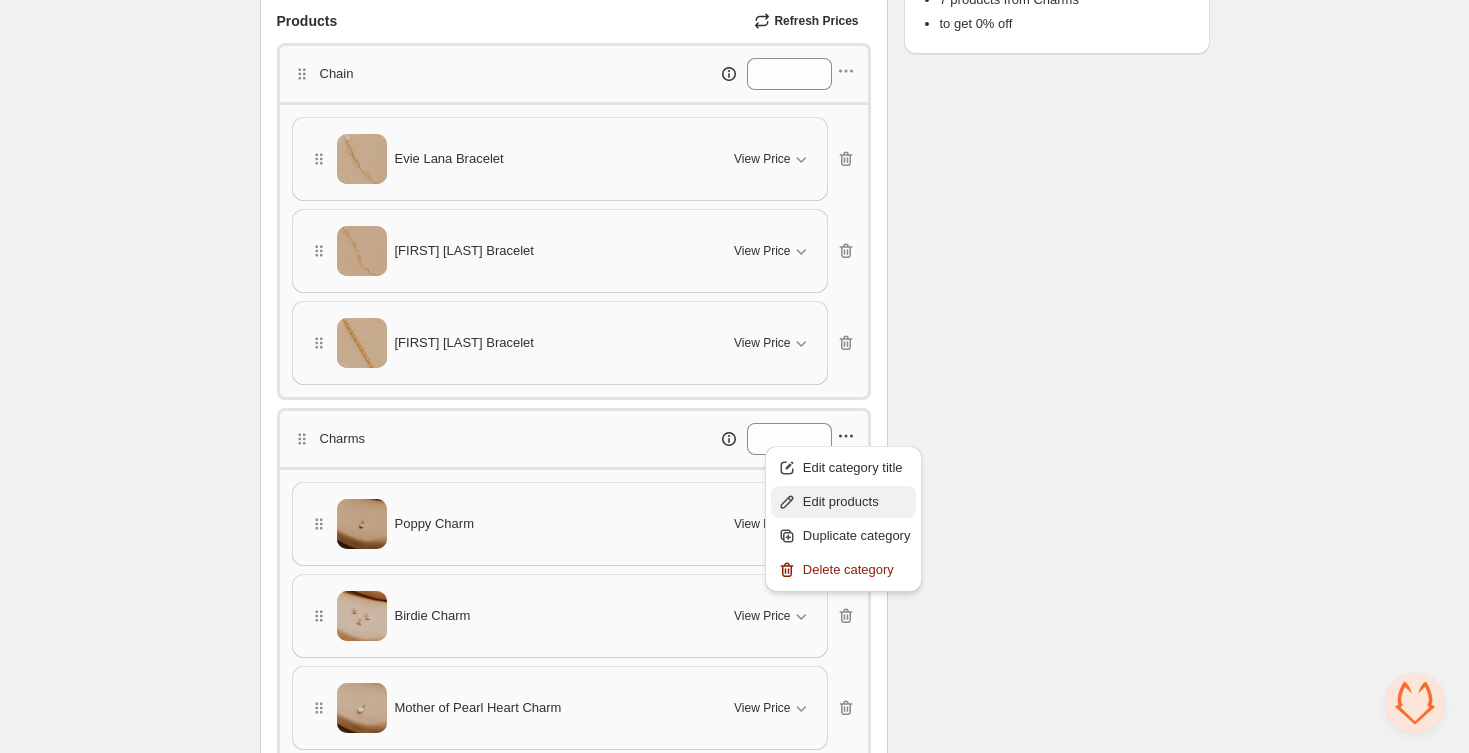 click on "Edit products" at bounding box center (857, 502) 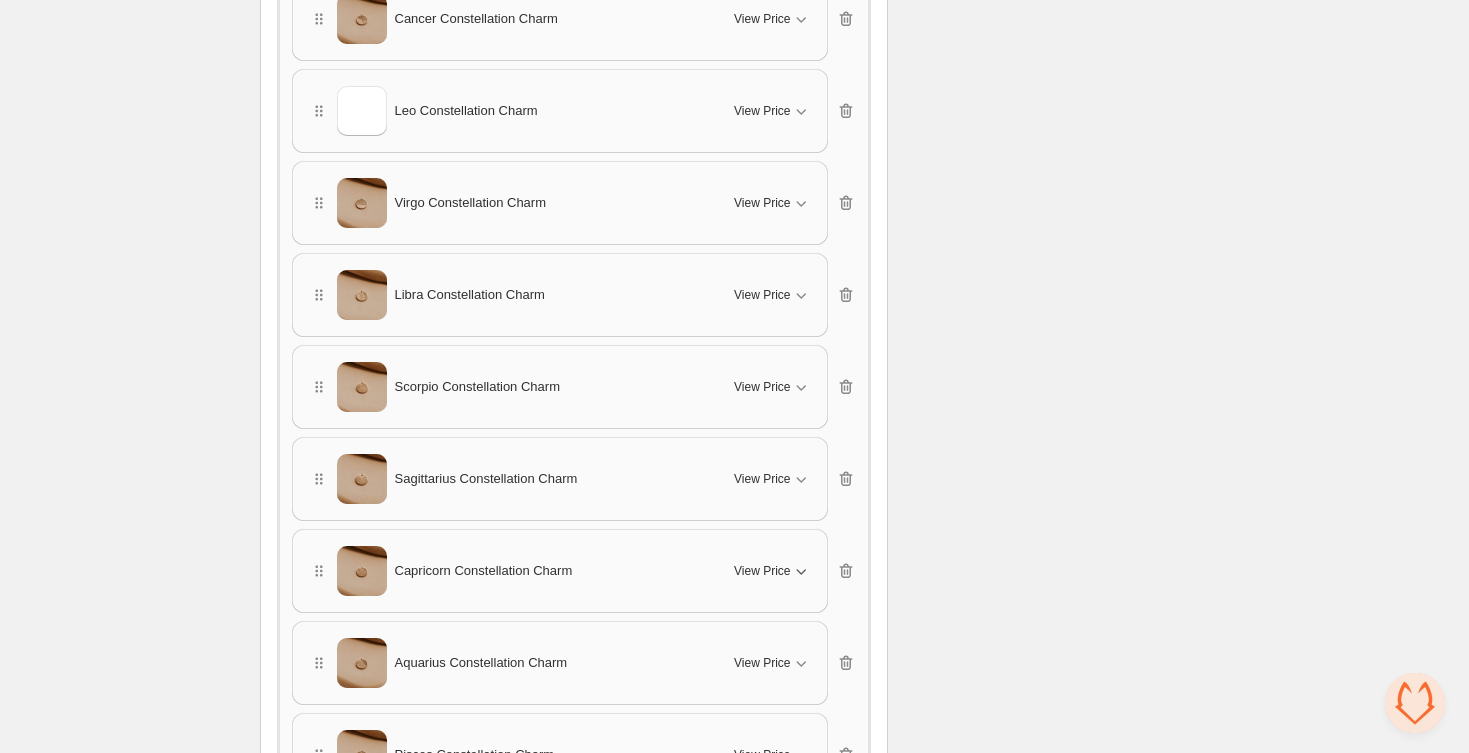 scroll, scrollTop: 4873, scrollLeft: 0, axis: vertical 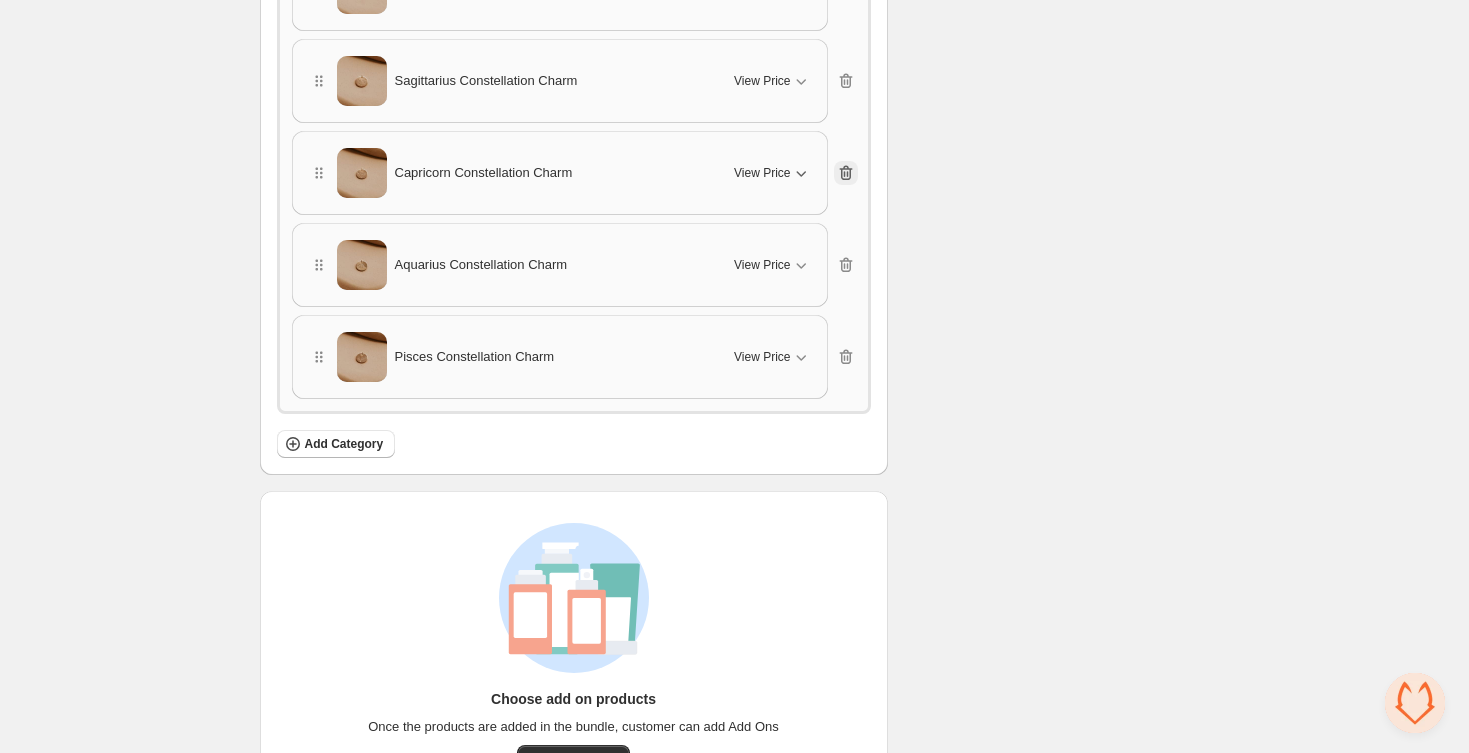 click 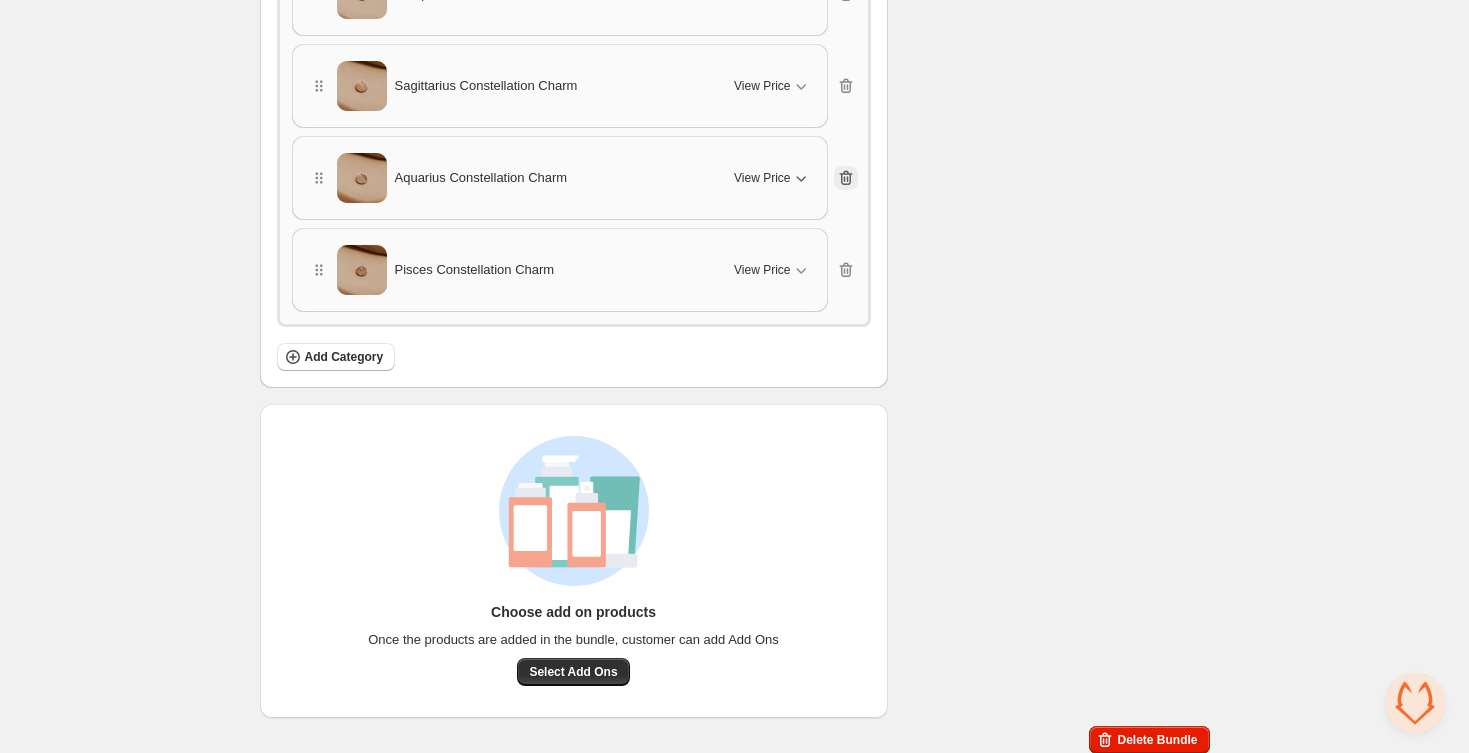 click 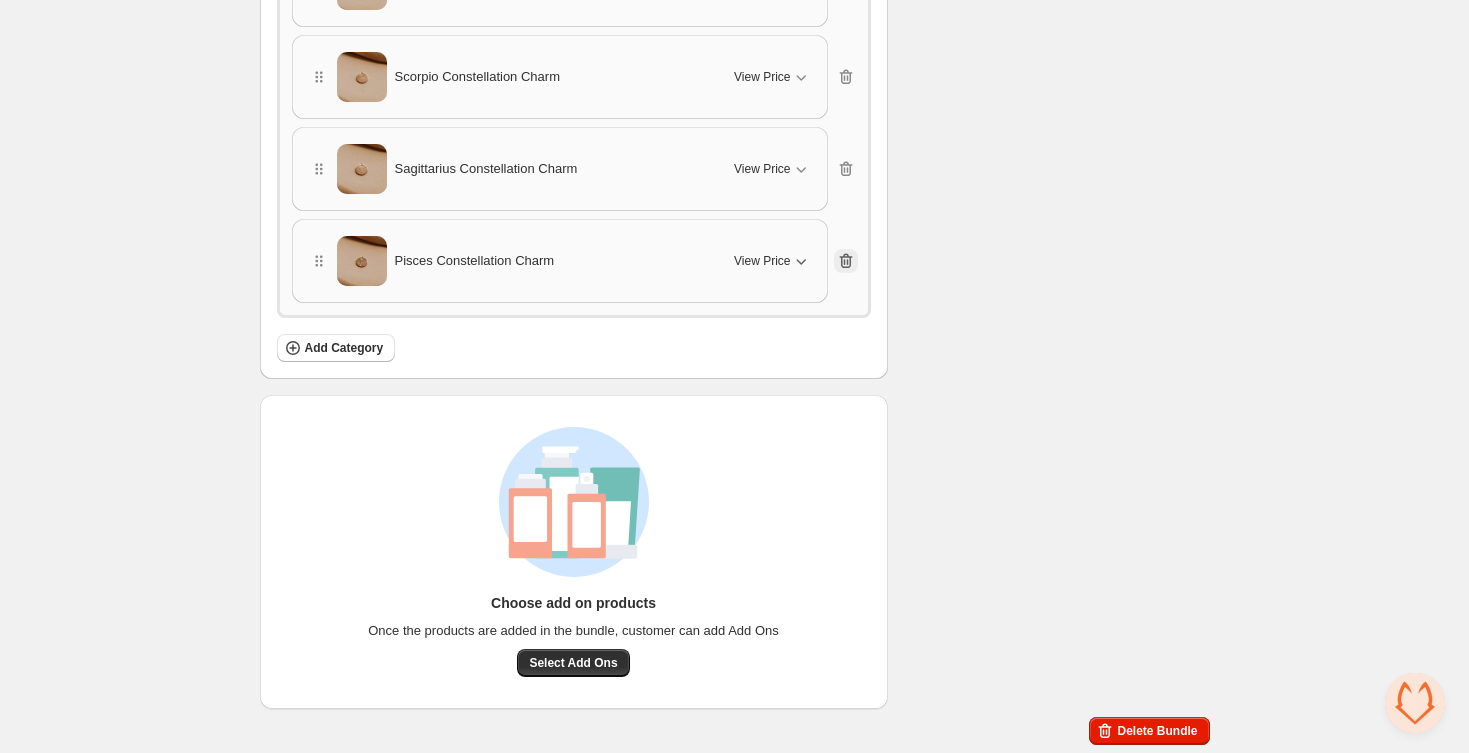scroll, scrollTop: 5104, scrollLeft: 0, axis: vertical 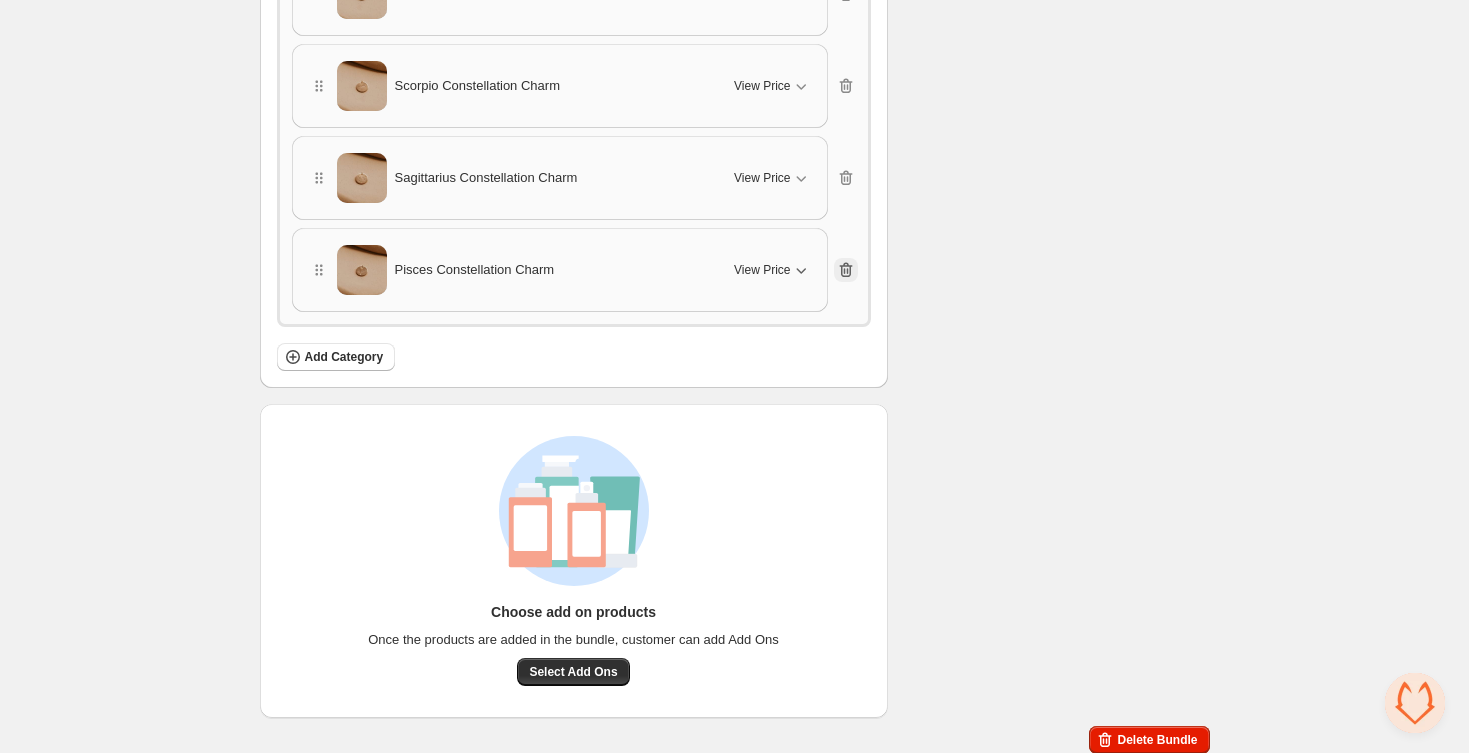 click 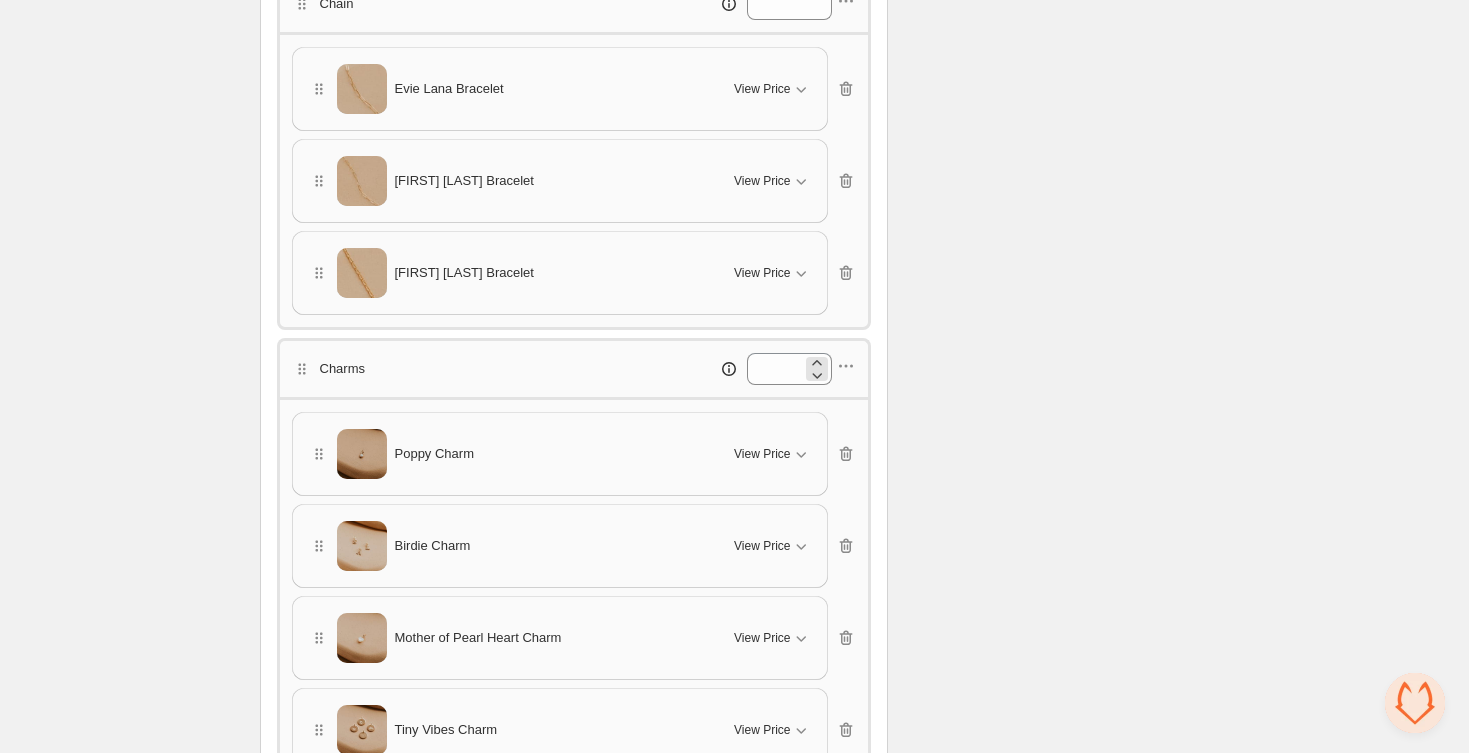 scroll, scrollTop: 600, scrollLeft: 0, axis: vertical 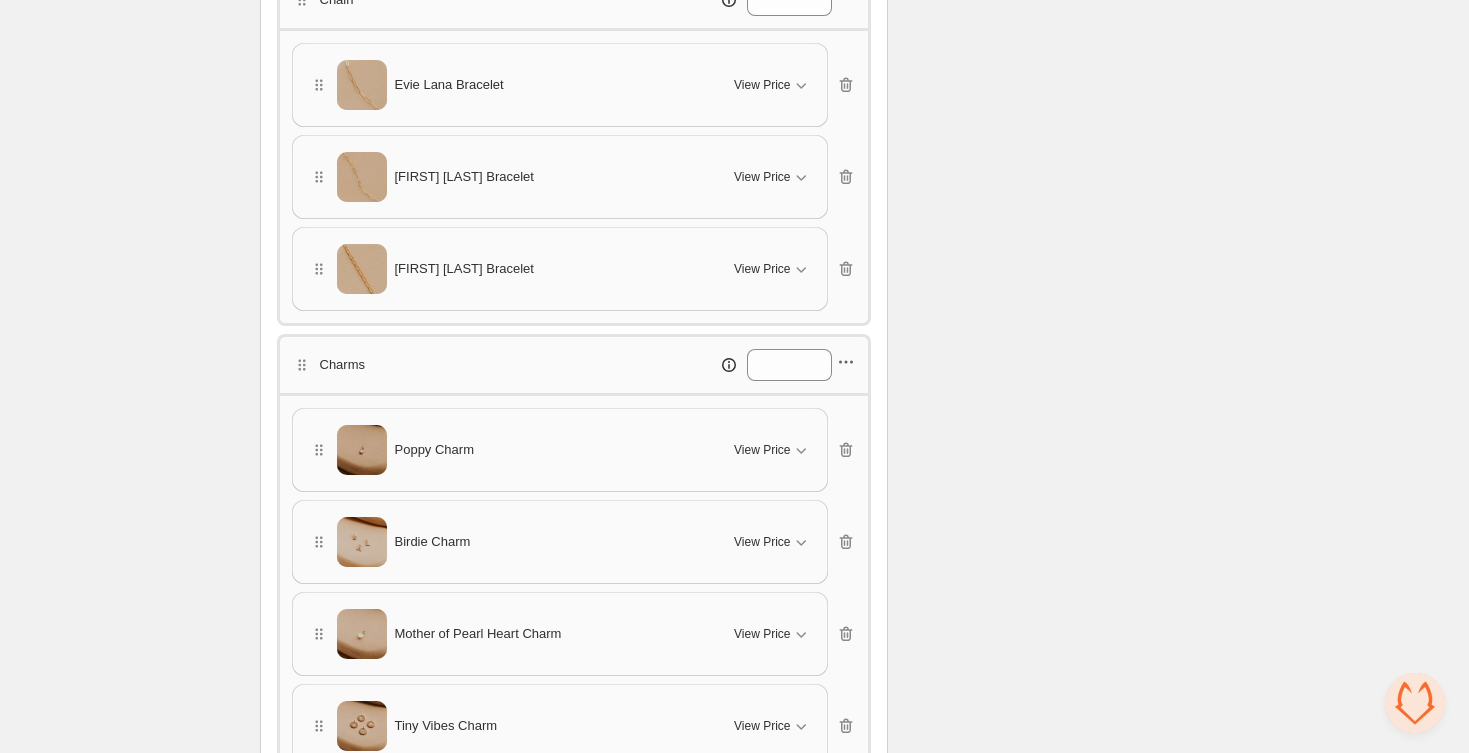 click 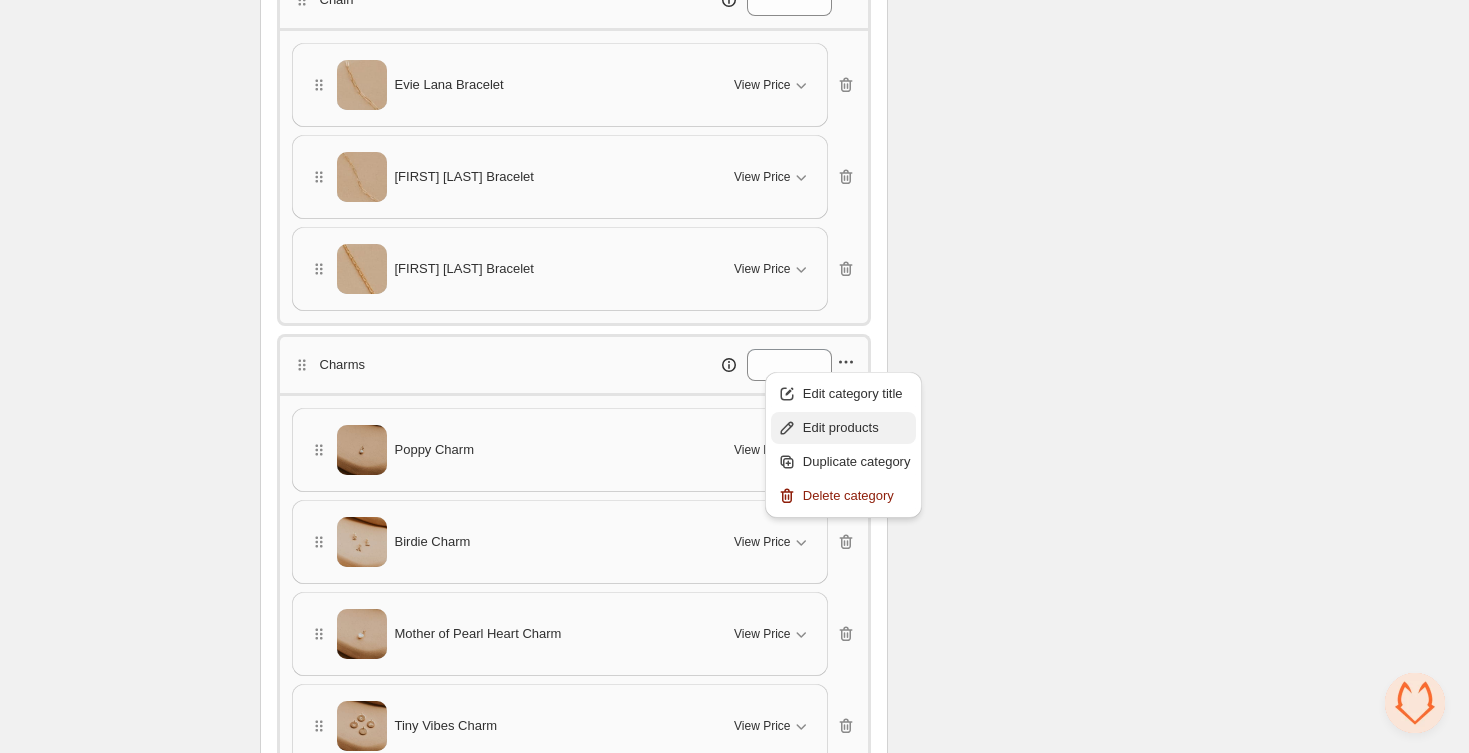 click on "Edit products" at bounding box center (857, 428) 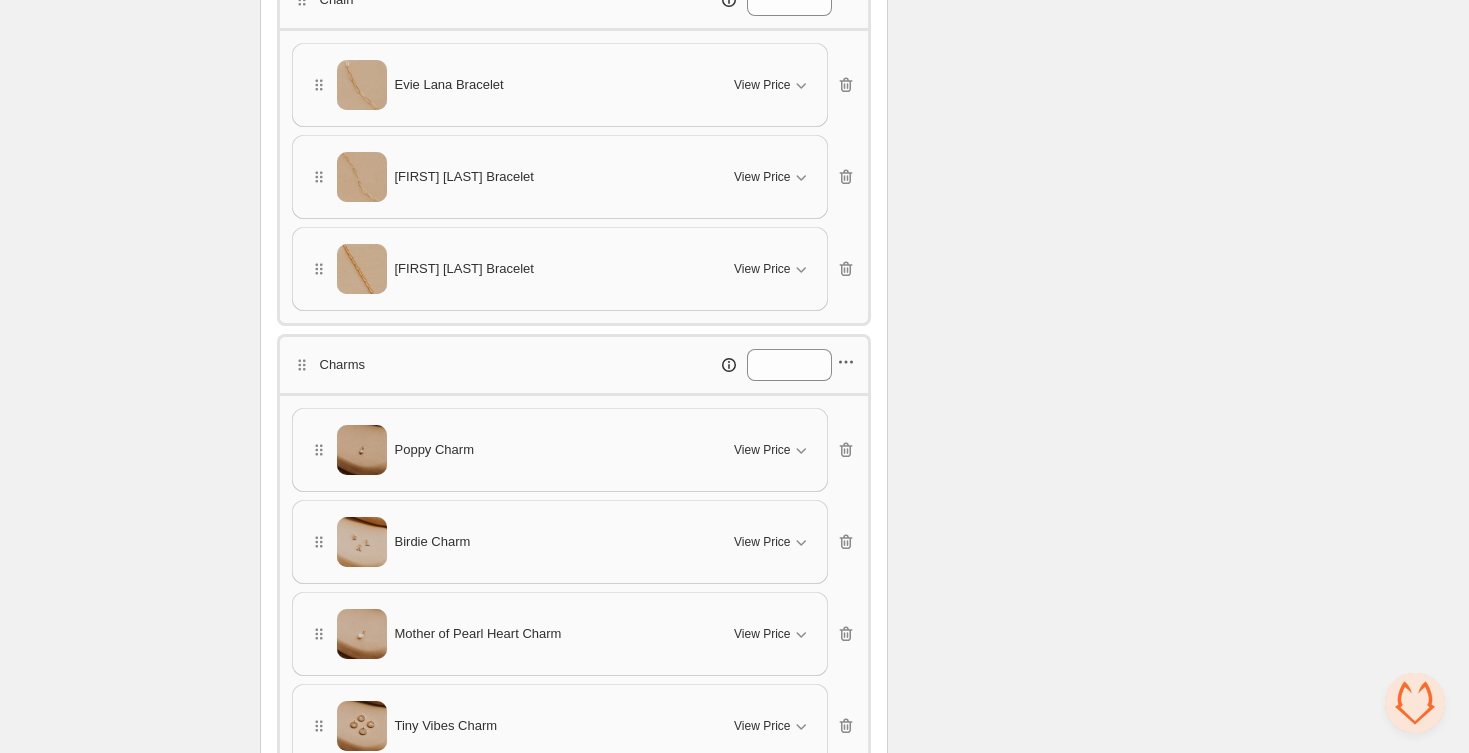 click 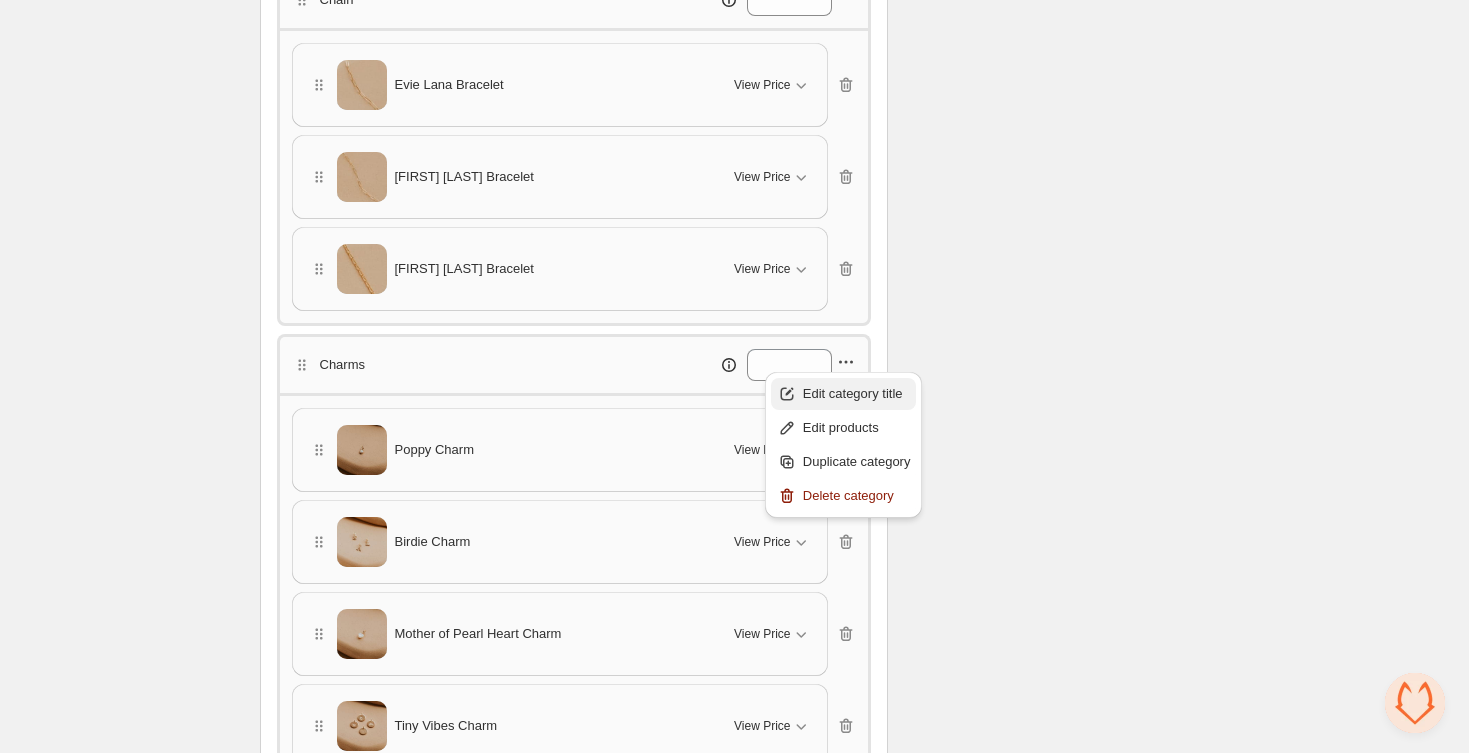 click on "Edit category title" at bounding box center [857, 394] 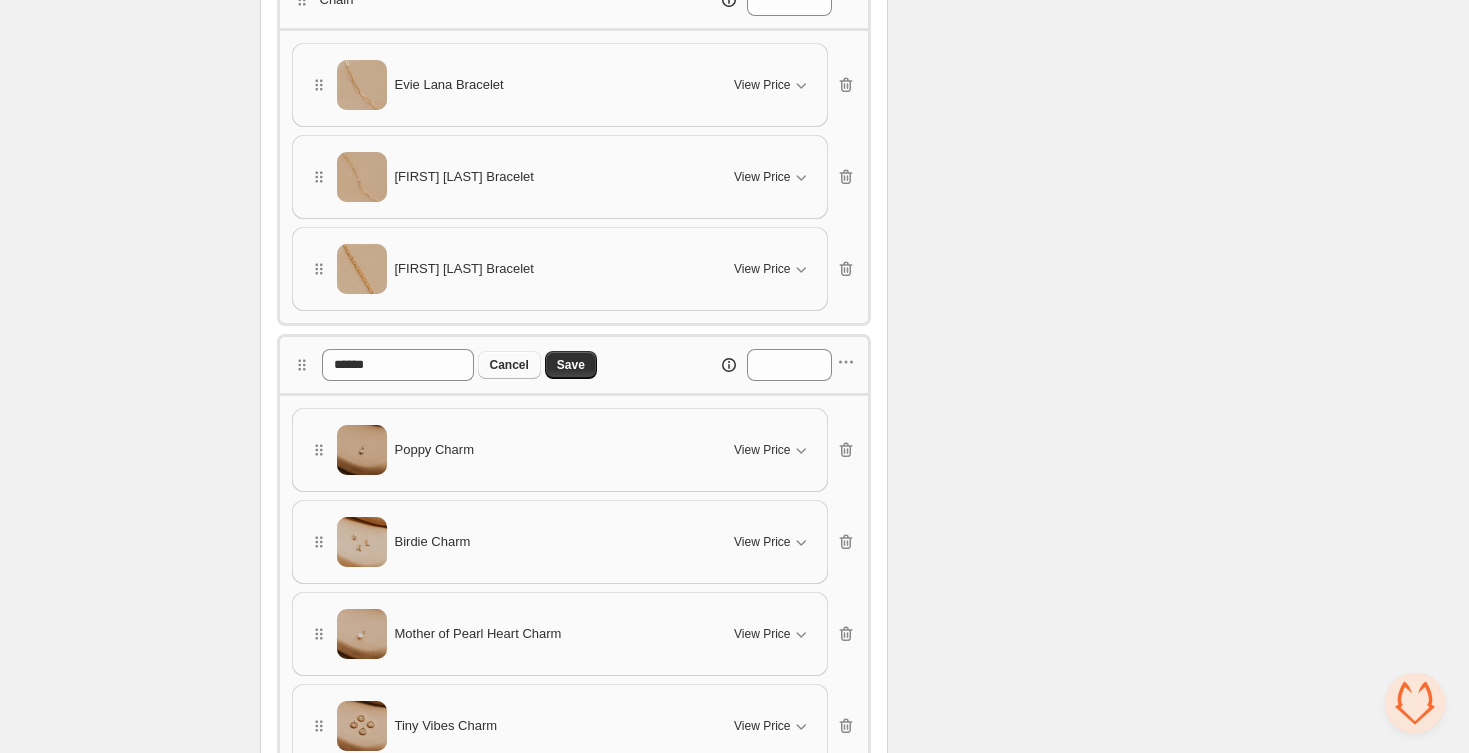 click on "Cancel" at bounding box center (509, 365) 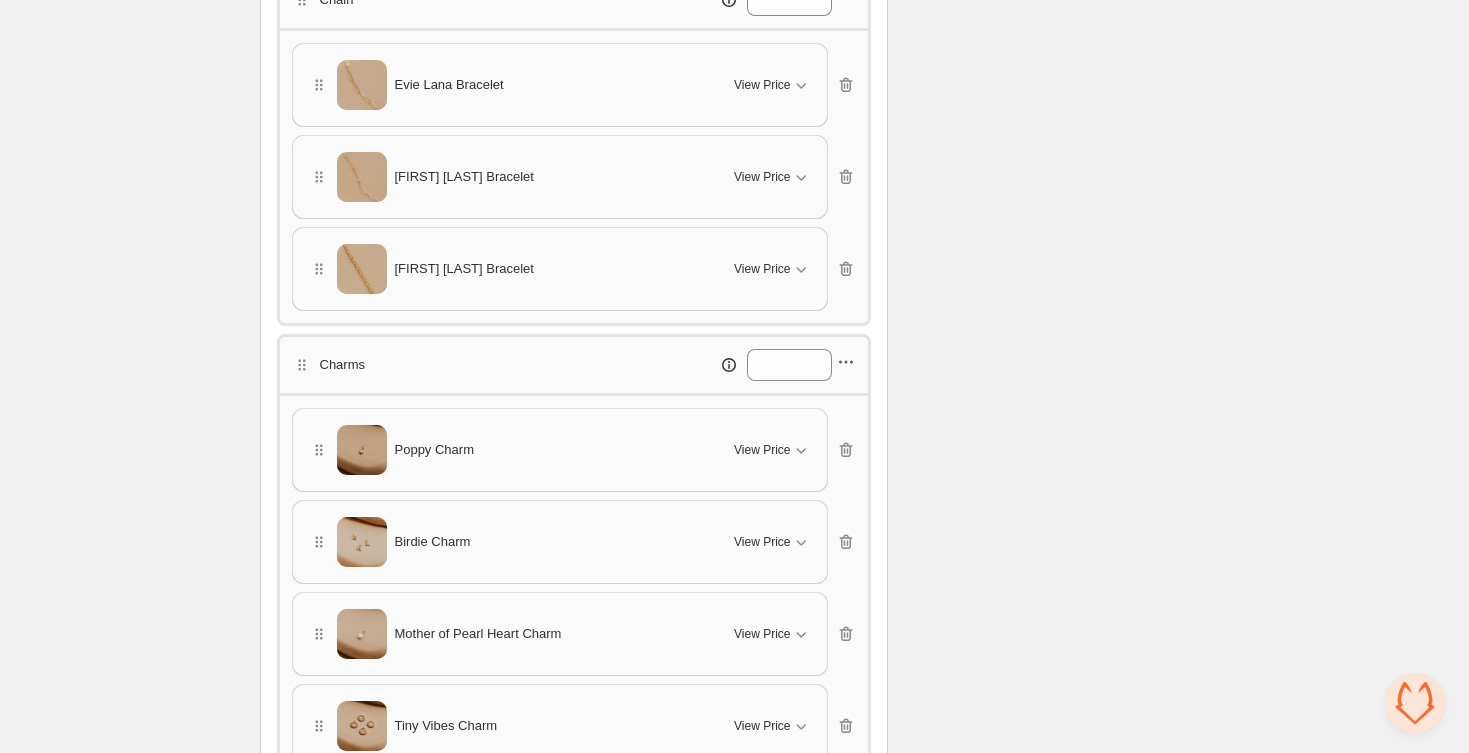 click 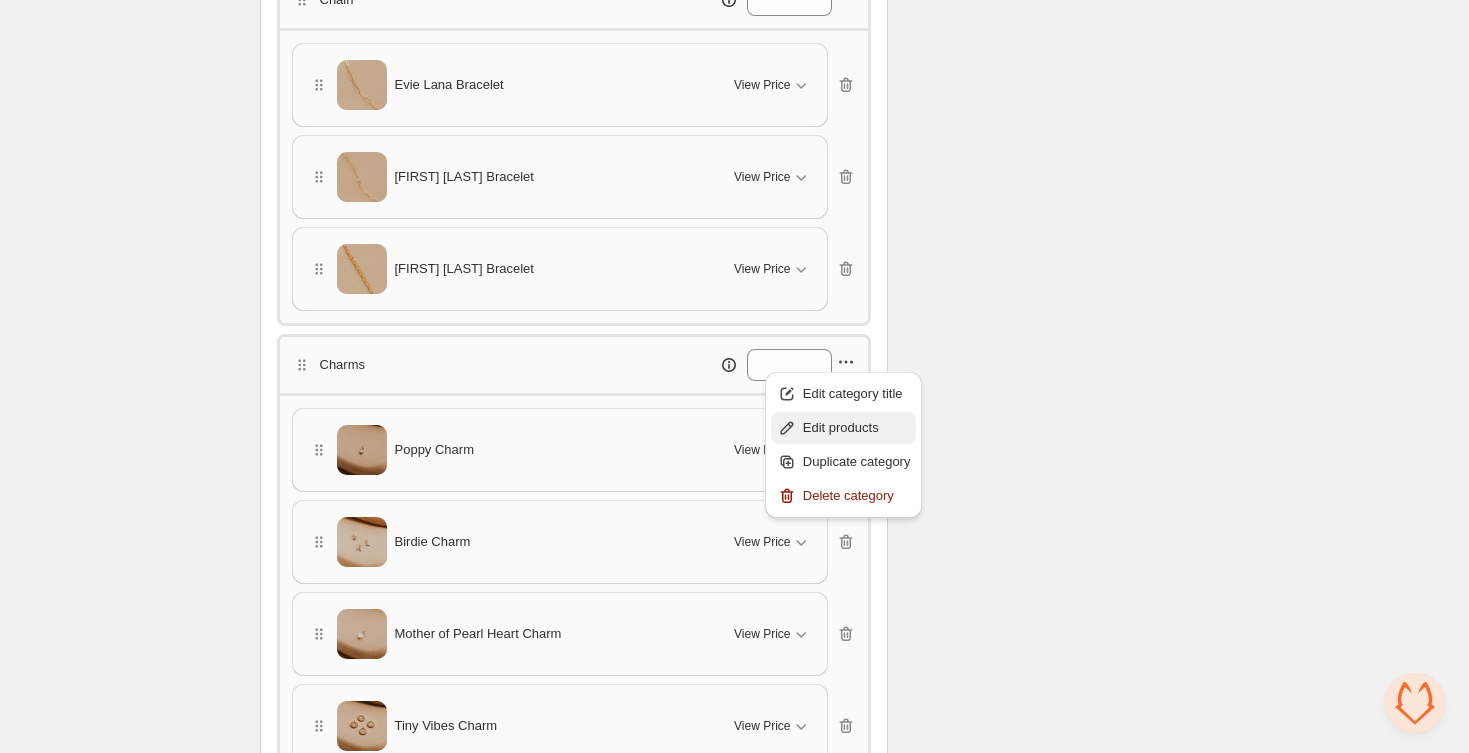 click on "Edit products" at bounding box center [857, 428] 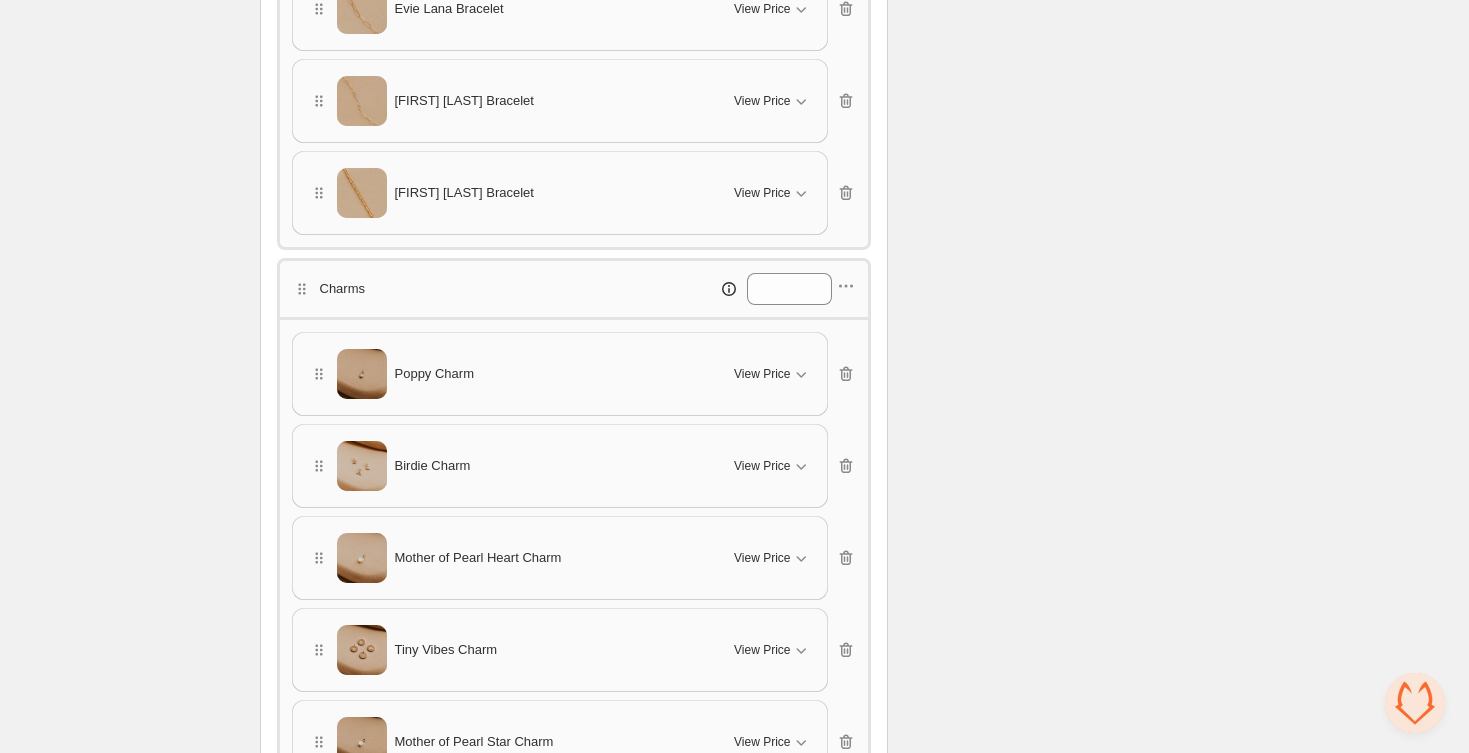 scroll, scrollTop: 663, scrollLeft: 0, axis: vertical 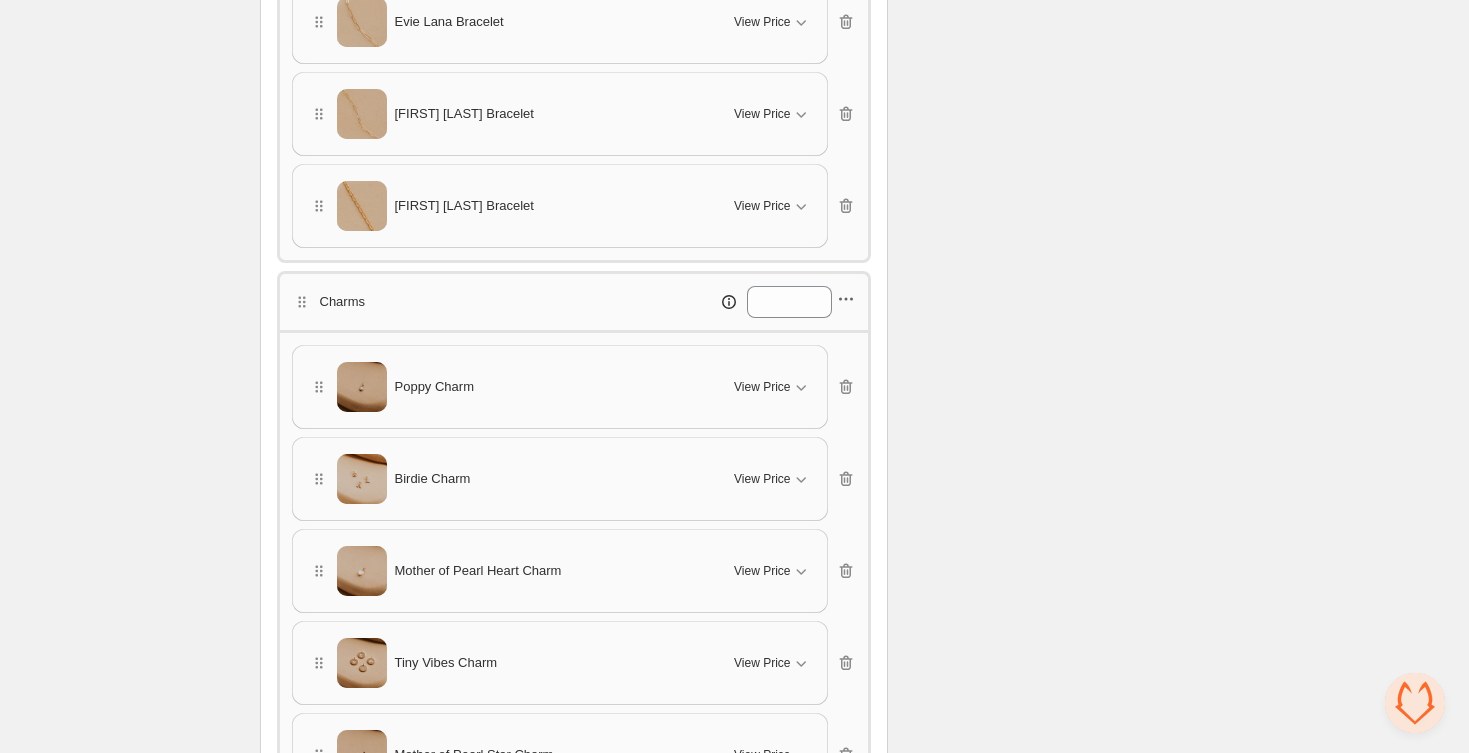 click 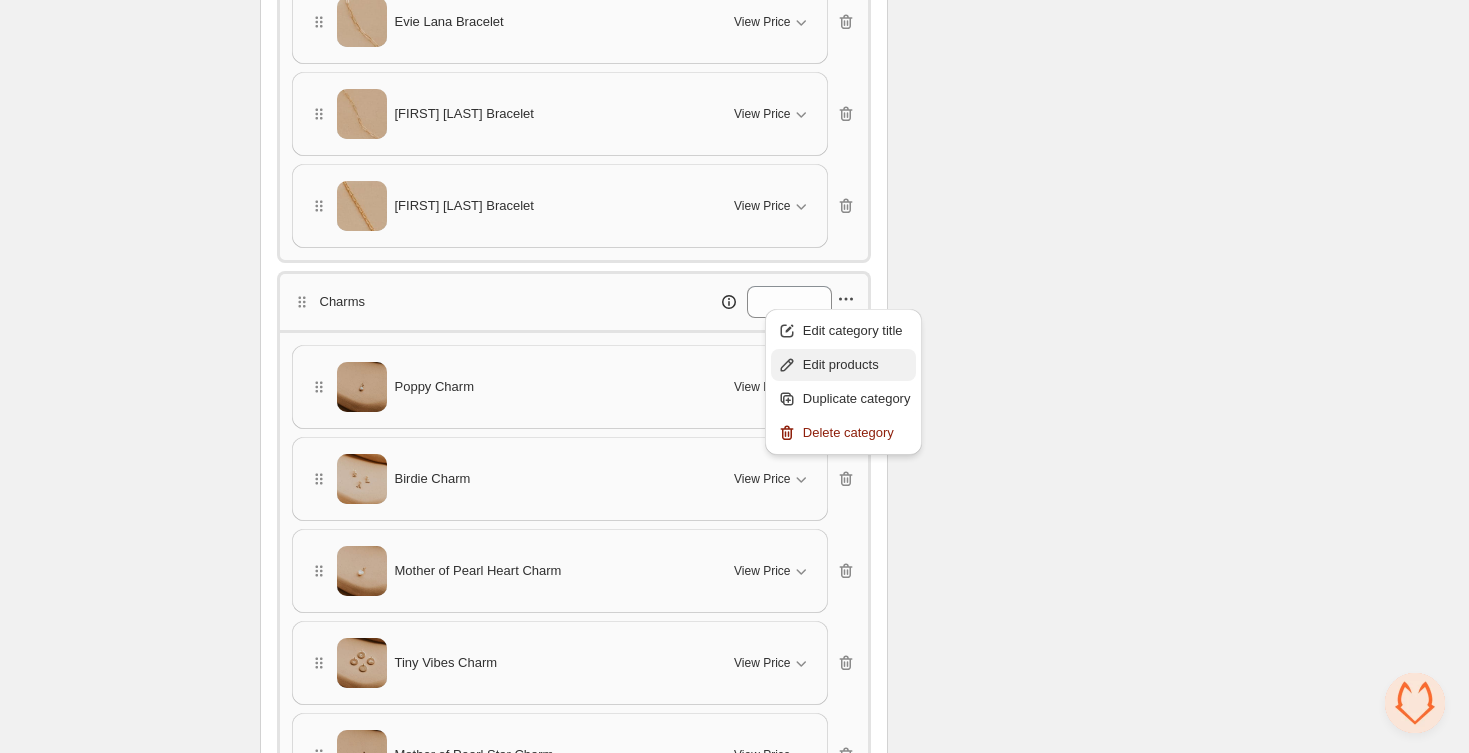 click on "Edit products" at bounding box center (857, 365) 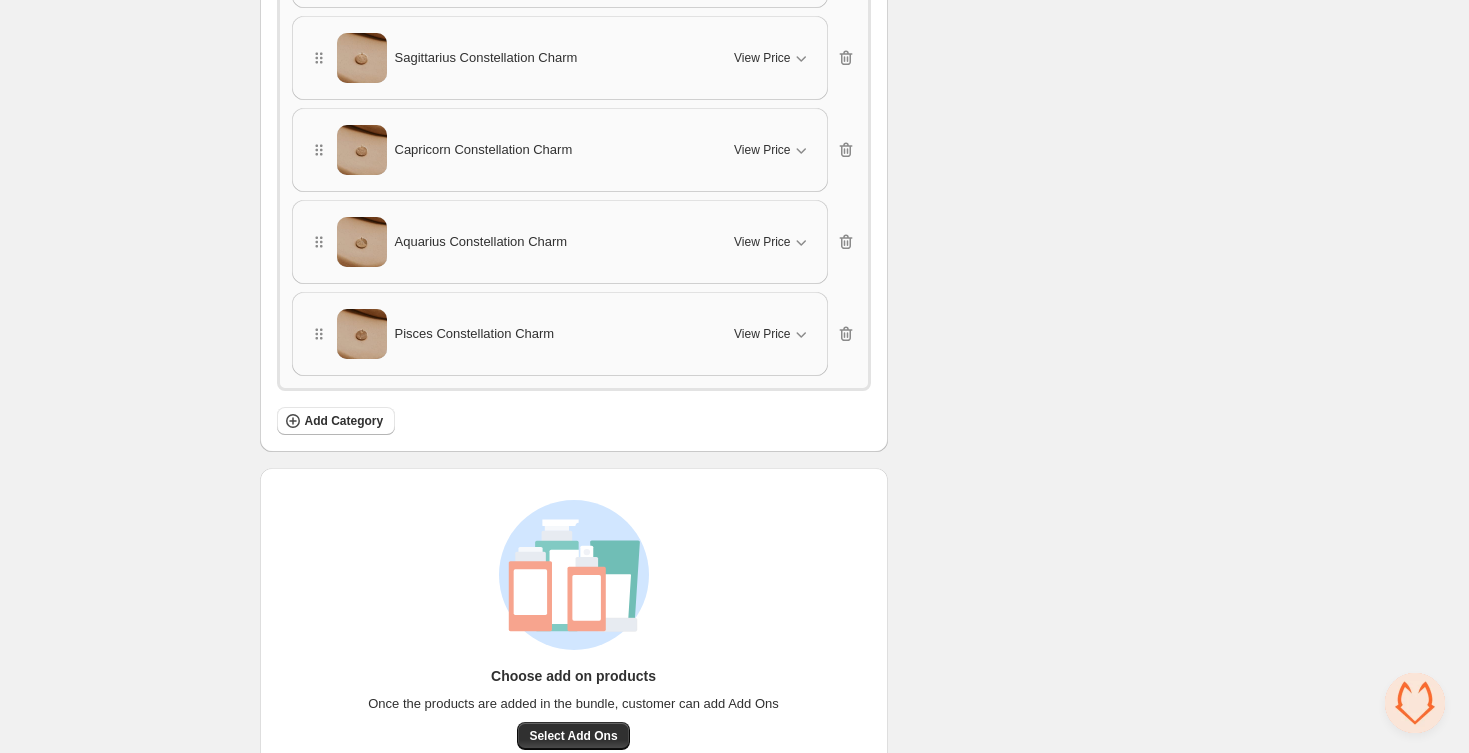 scroll, scrollTop: 5190, scrollLeft: 0, axis: vertical 